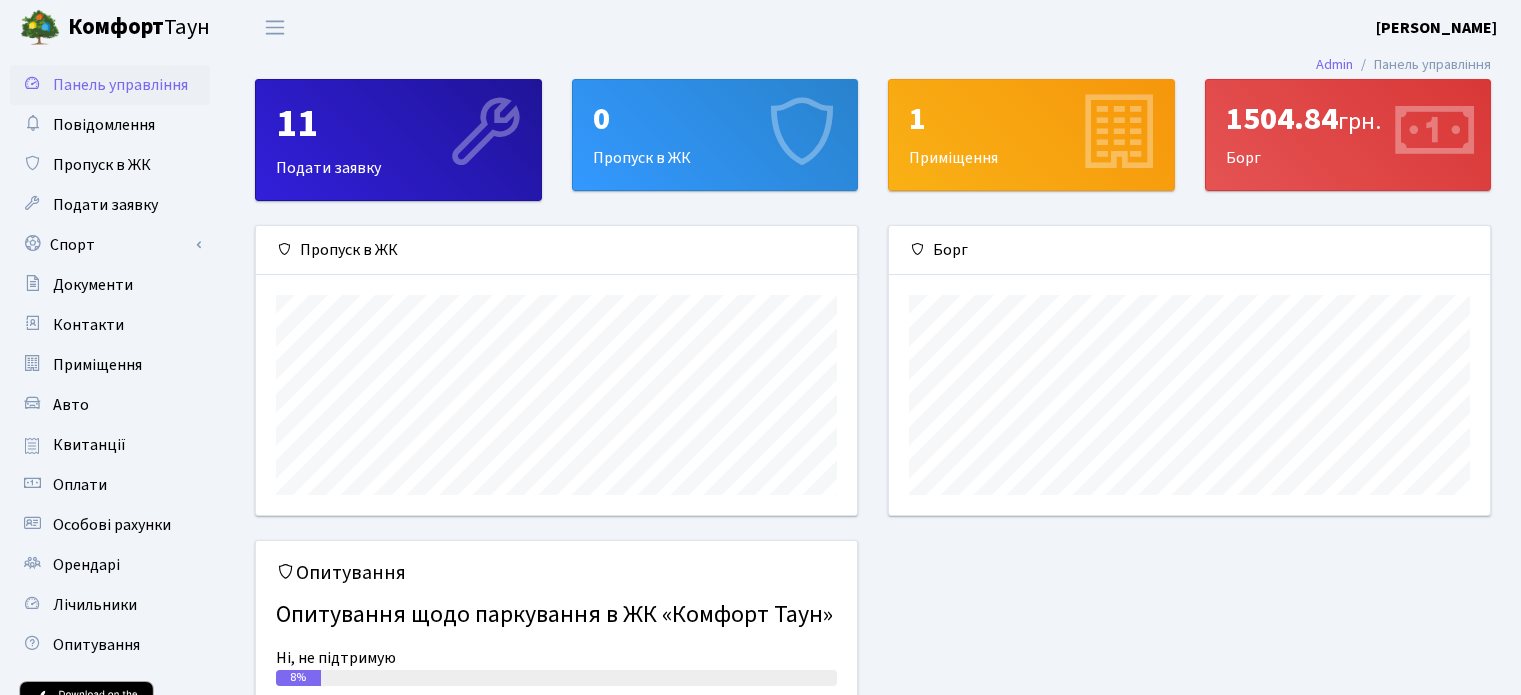 scroll, scrollTop: 0, scrollLeft: 0, axis: both 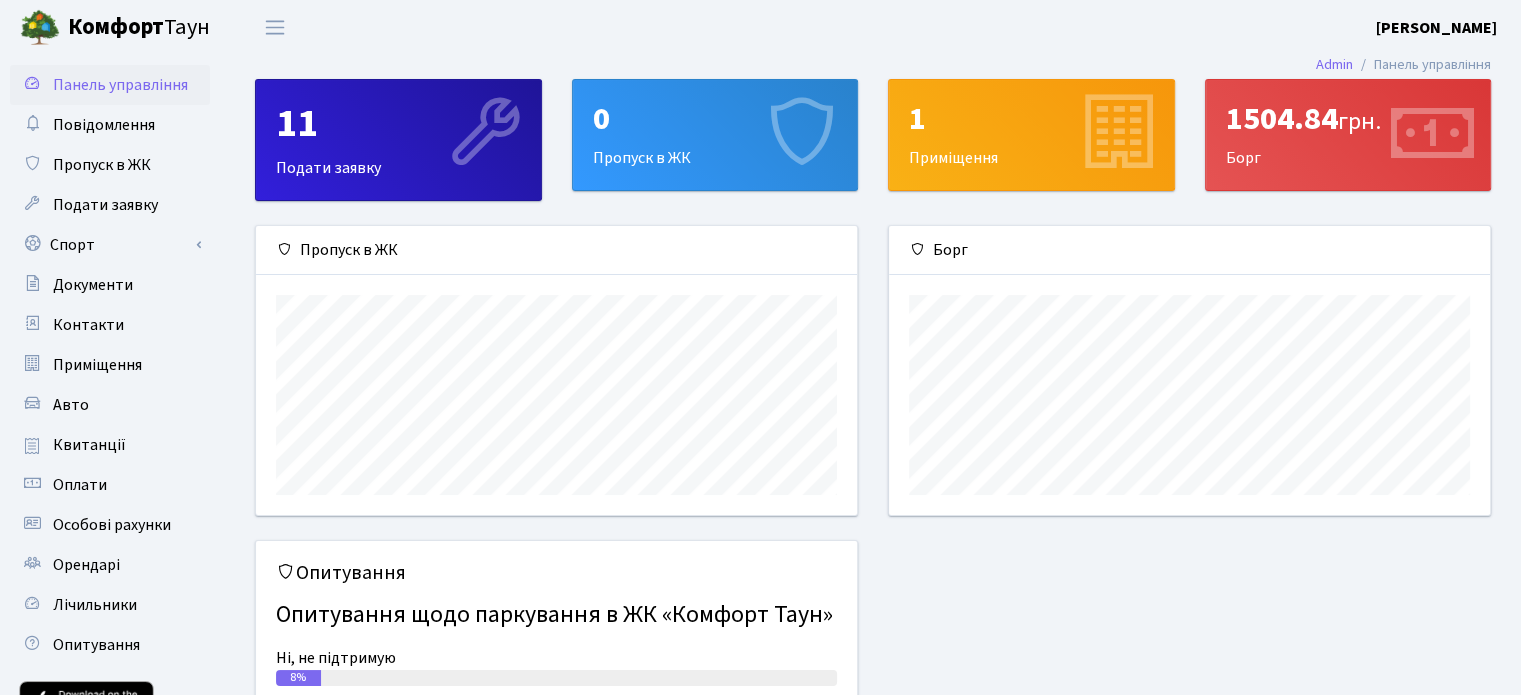 click on "1504.84  грн.
Борг" at bounding box center (1348, 135) 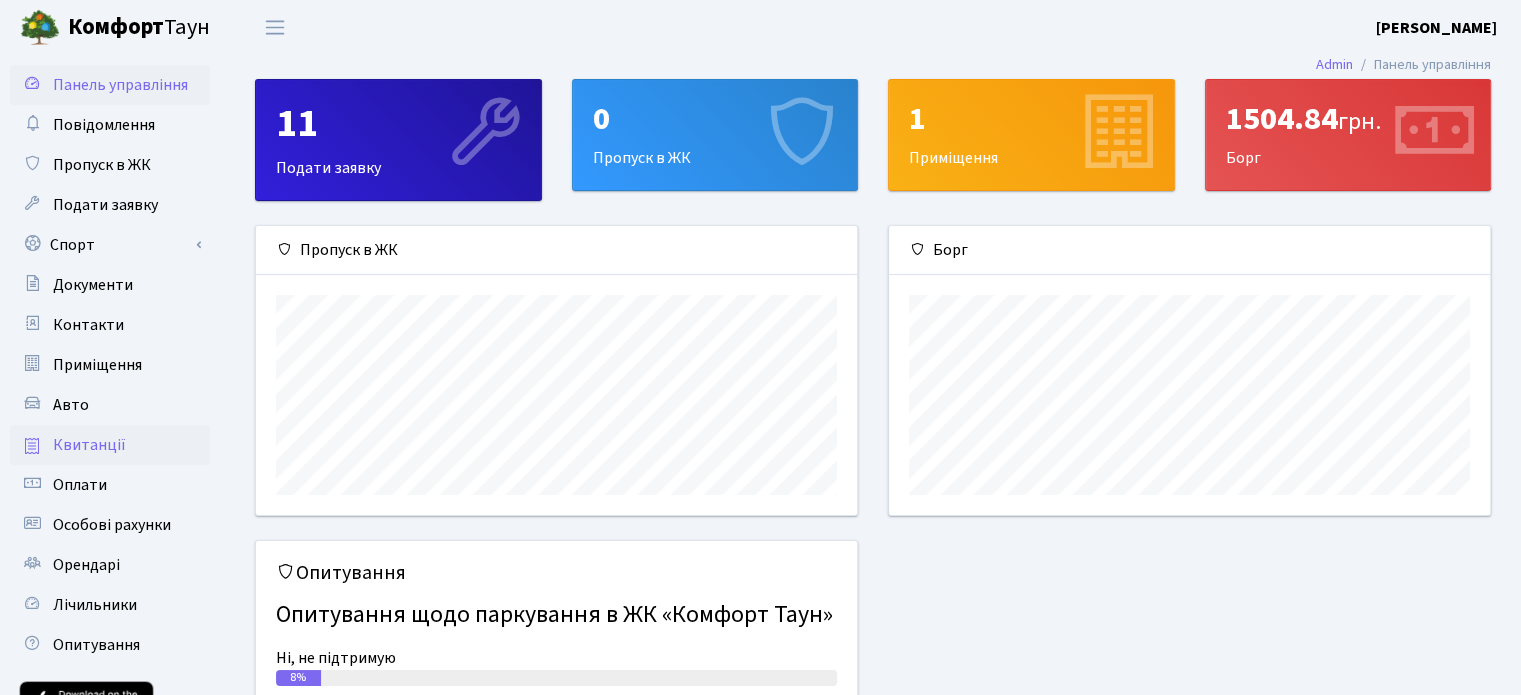 click on "Квитанції" at bounding box center (110, 445) 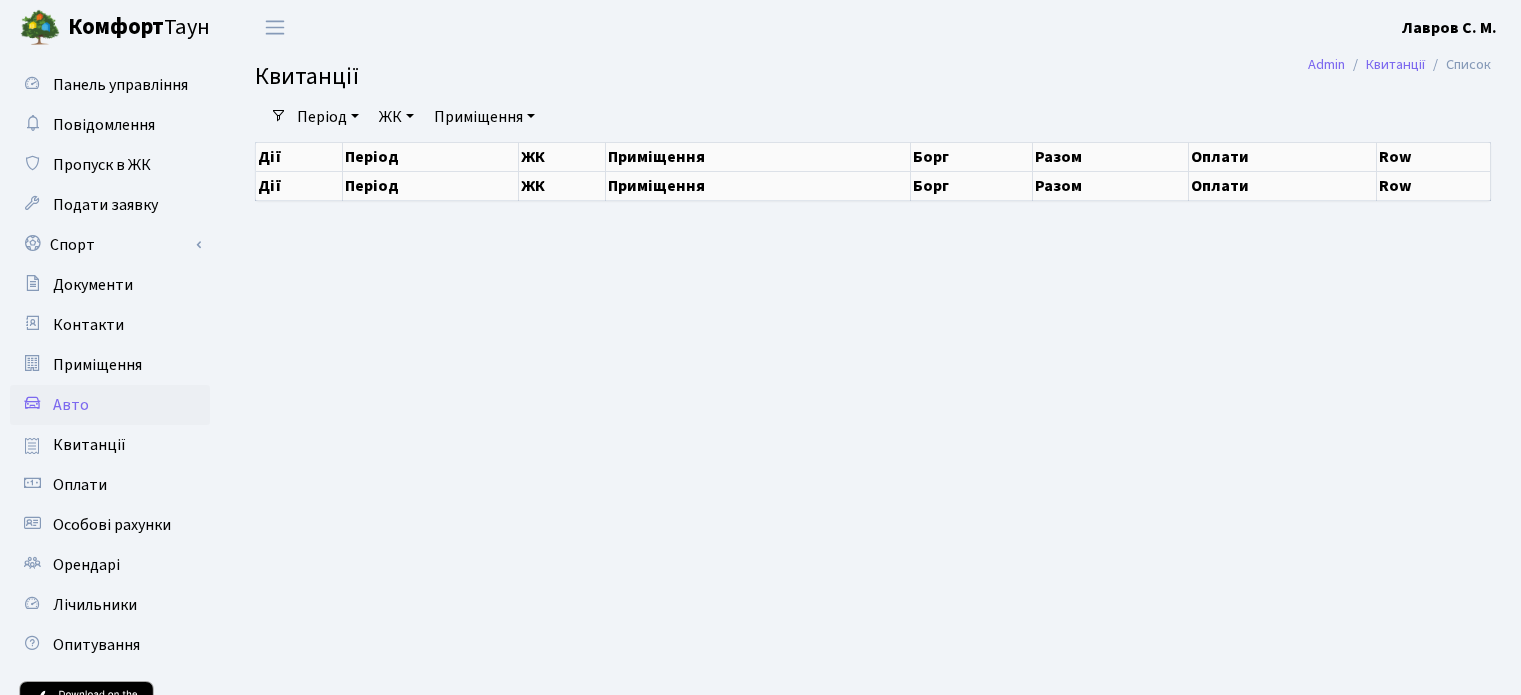 scroll, scrollTop: 0, scrollLeft: 0, axis: both 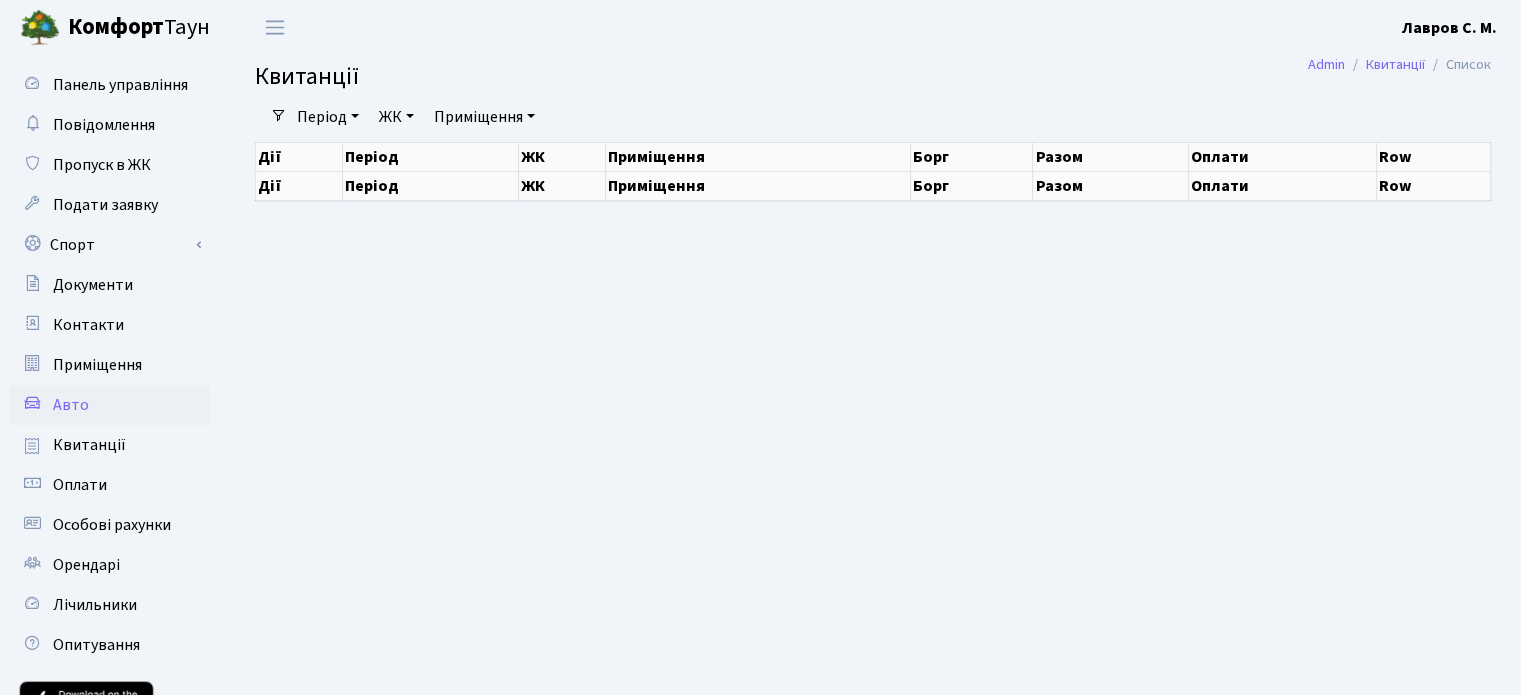 select on "25" 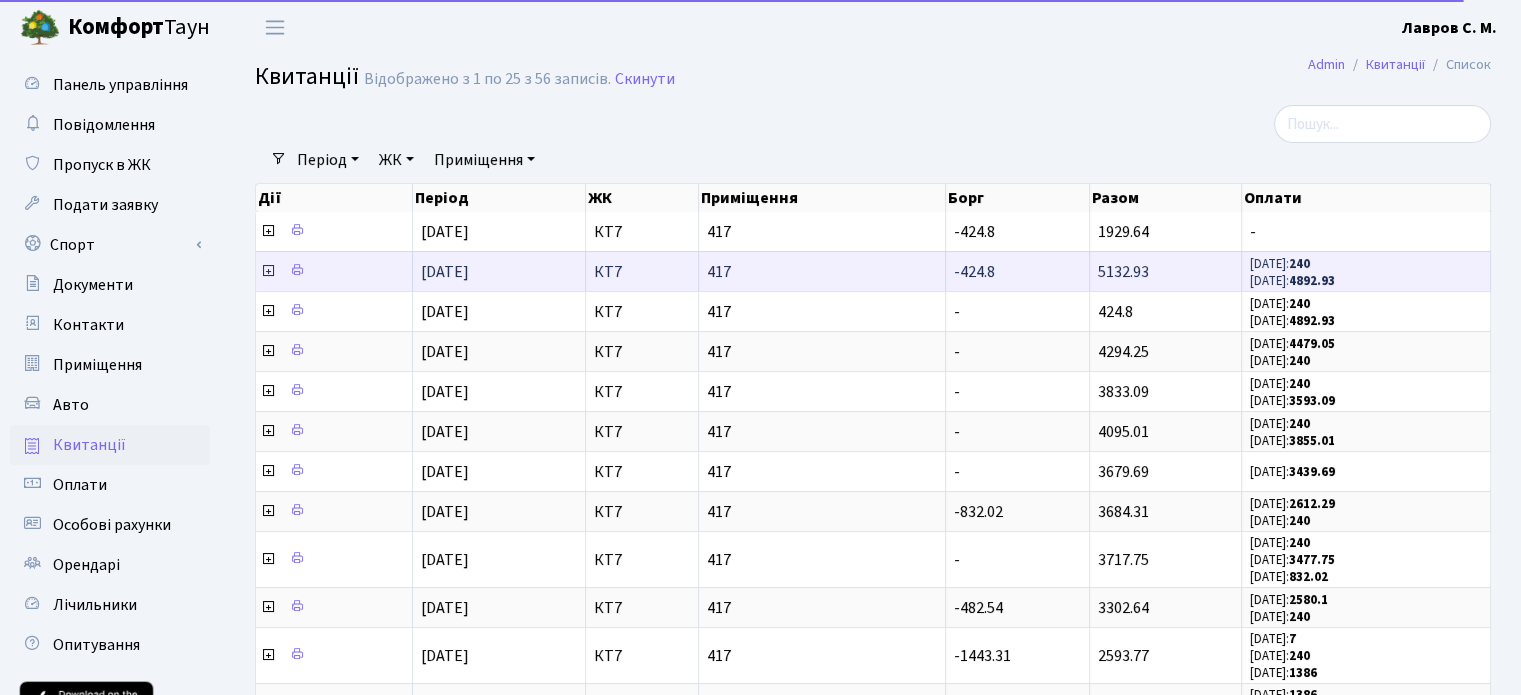 click at bounding box center [268, 271] 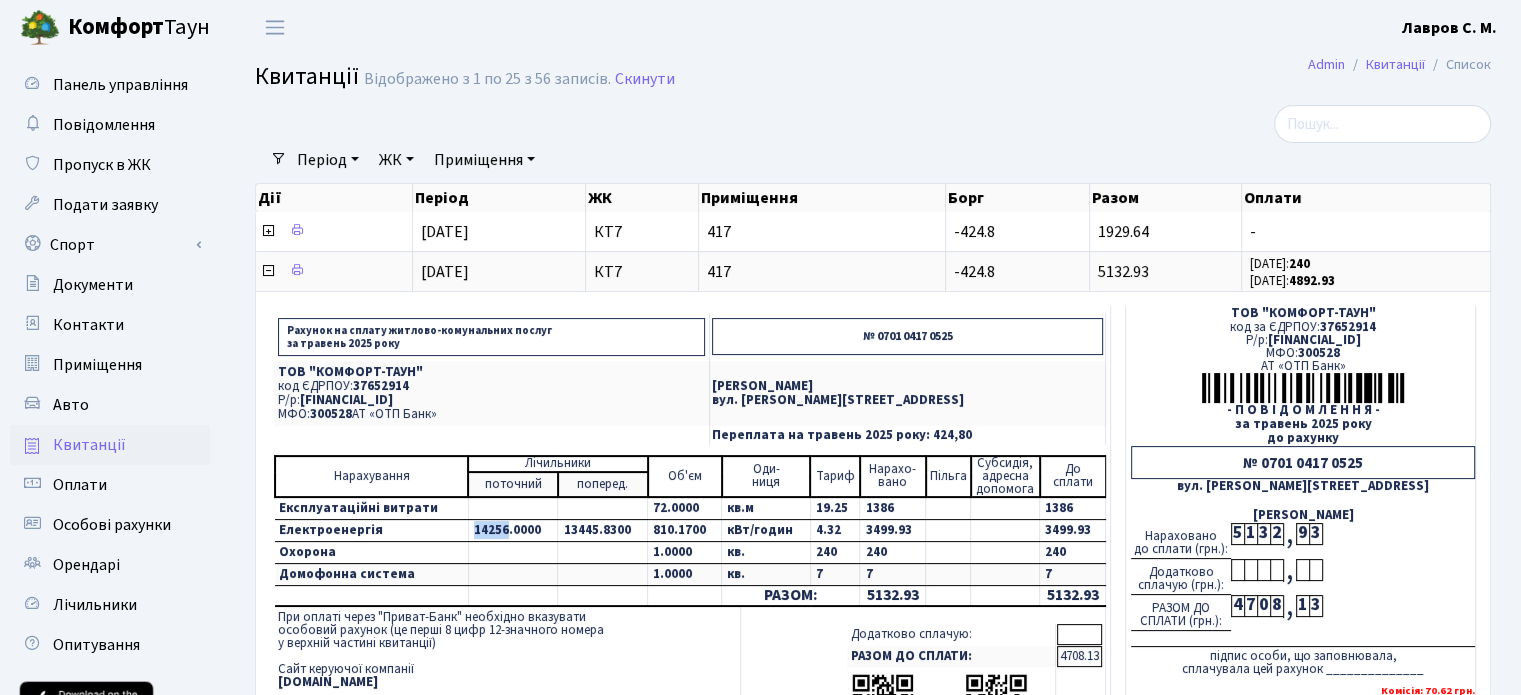 drag, startPoint x: 460, startPoint y: 529, endPoint x: 496, endPoint y: 530, distance: 36.013885 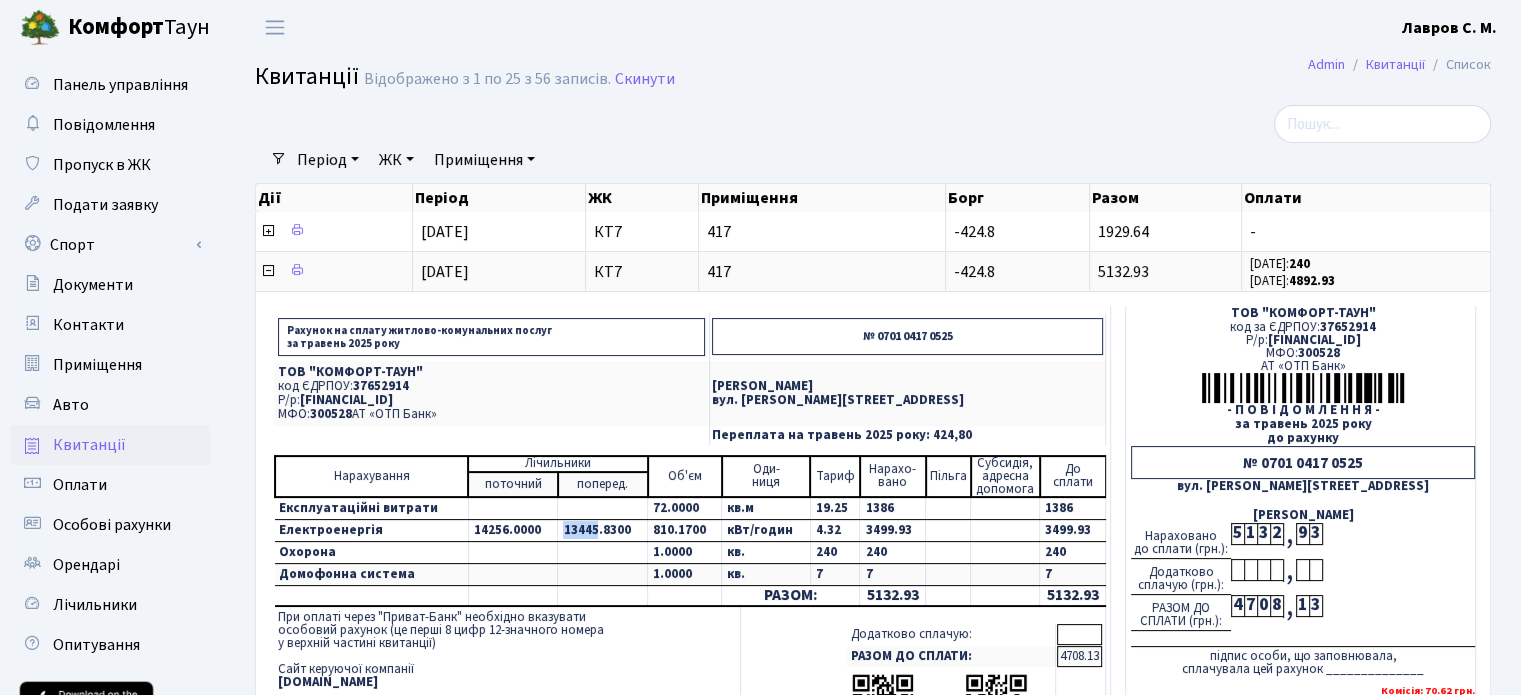 drag, startPoint x: 557, startPoint y: 528, endPoint x: 586, endPoint y: 528, distance: 29 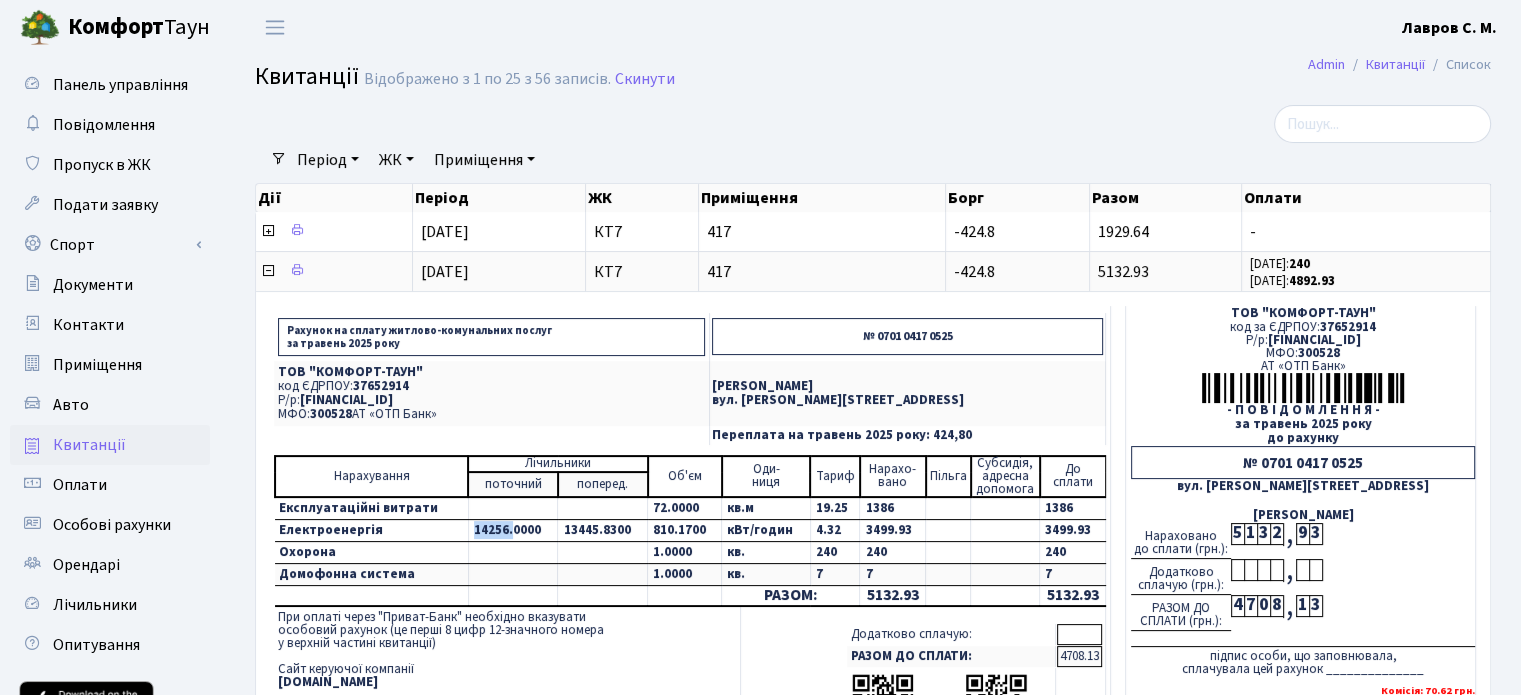 drag, startPoint x: 459, startPoint y: 531, endPoint x: 501, endPoint y: 531, distance: 42 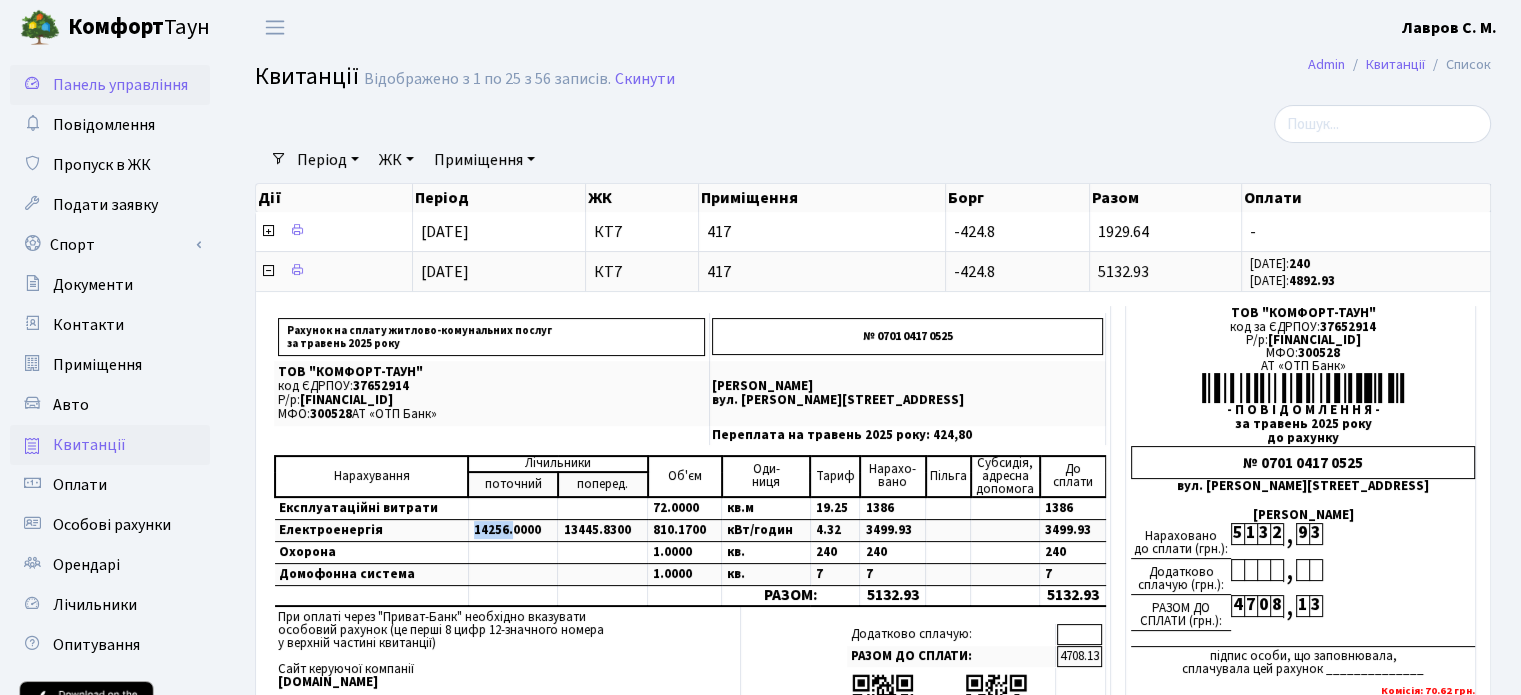 click on "Панель управління" at bounding box center (120, 85) 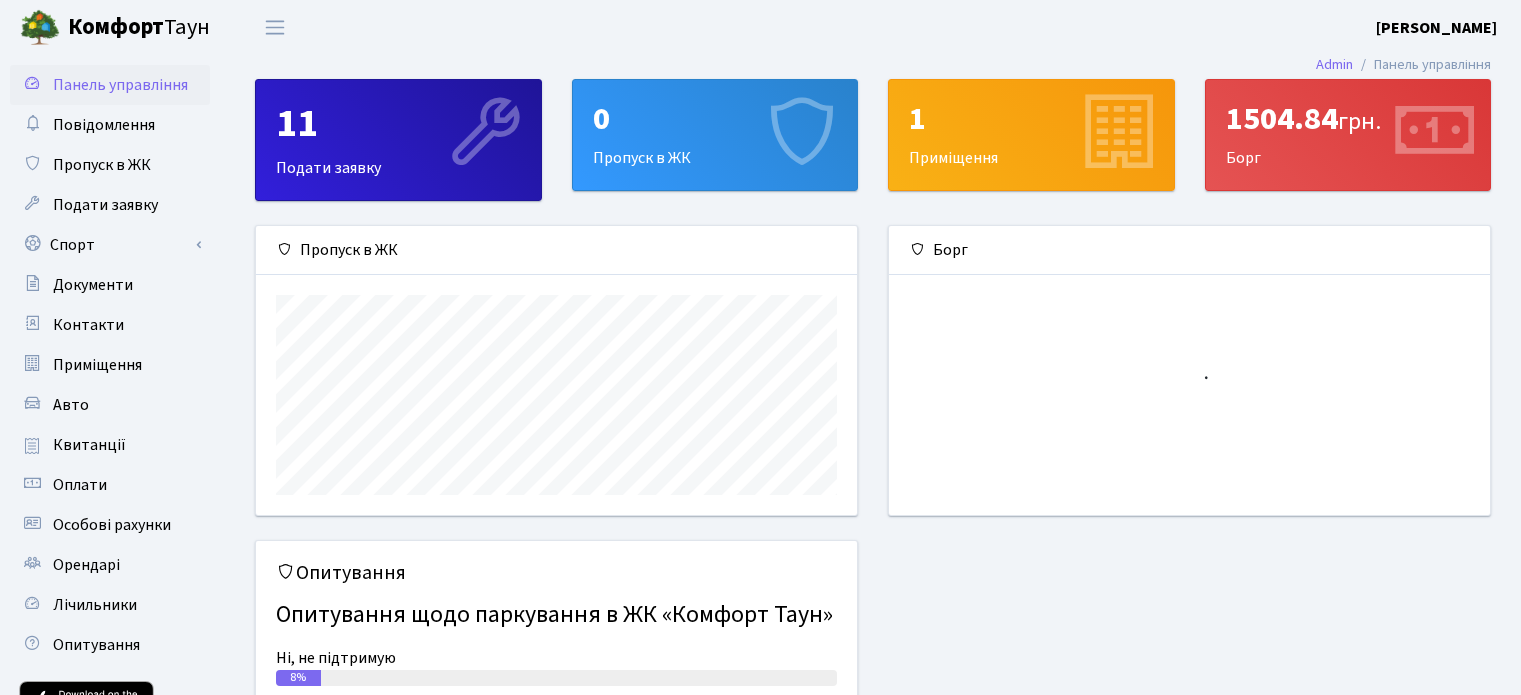 scroll, scrollTop: 0, scrollLeft: 0, axis: both 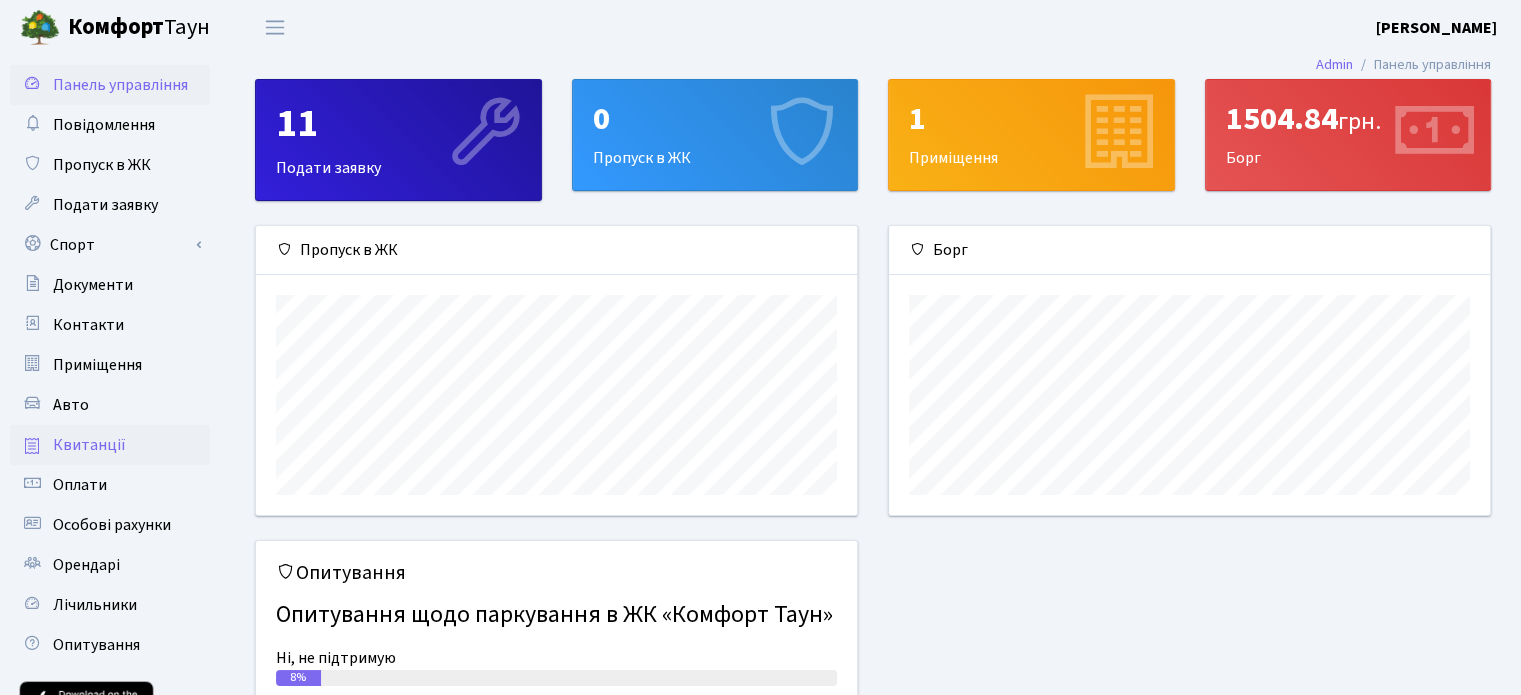 click on "Квитанції" at bounding box center [89, 445] 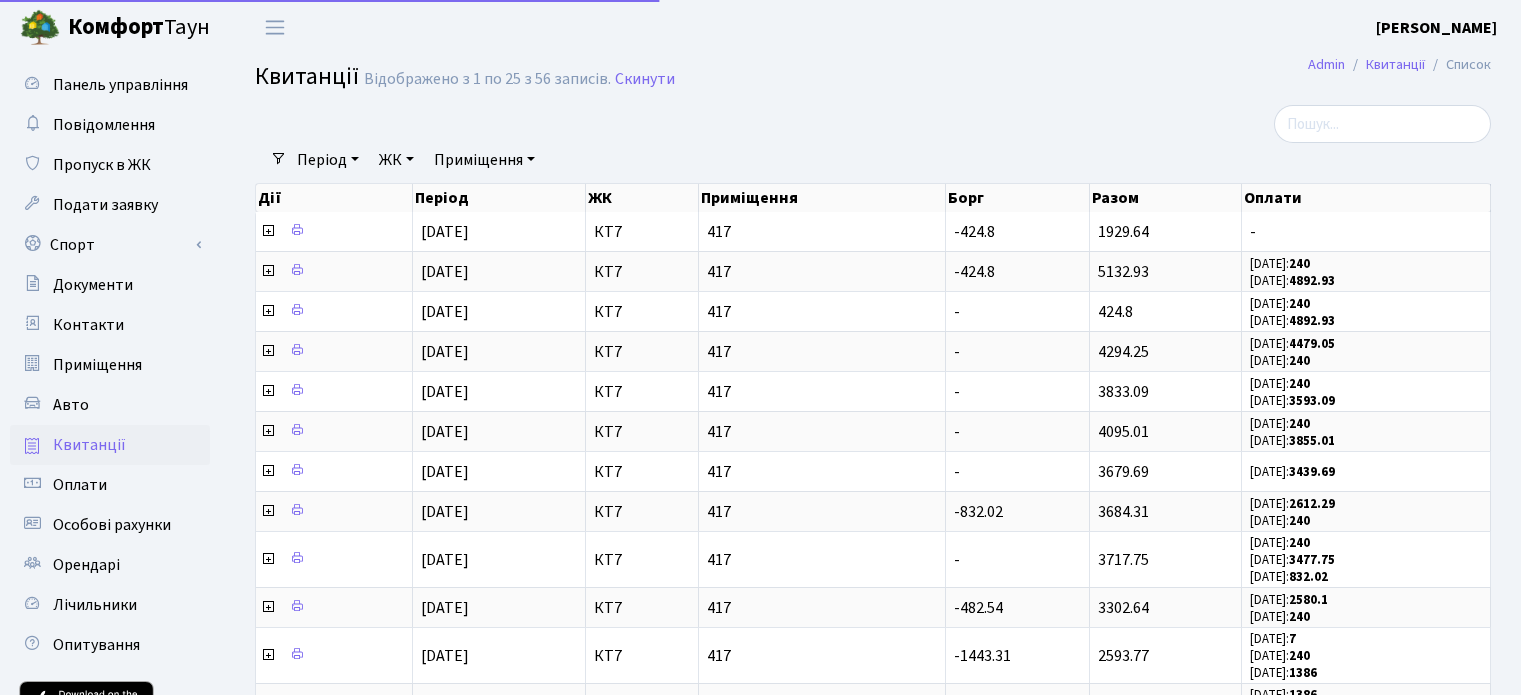 select on "25" 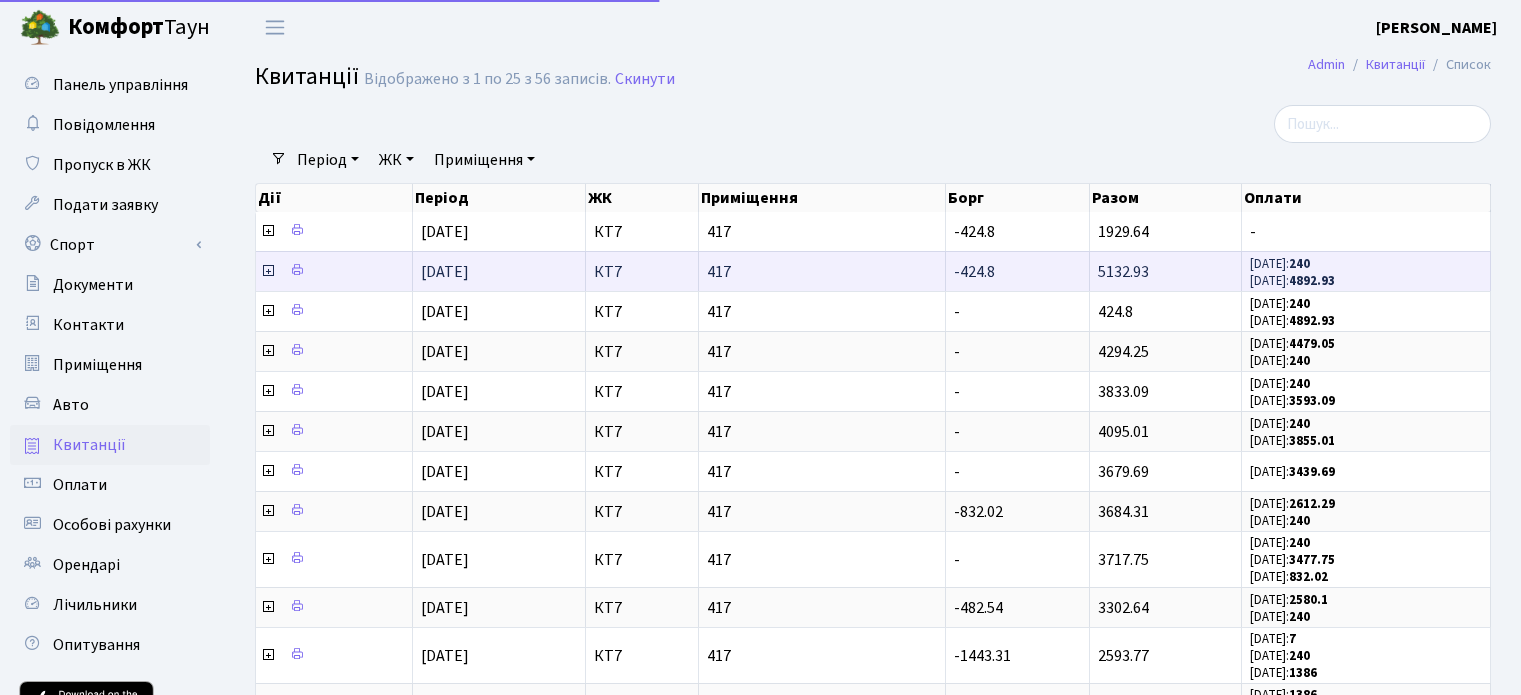 scroll, scrollTop: 0, scrollLeft: 0, axis: both 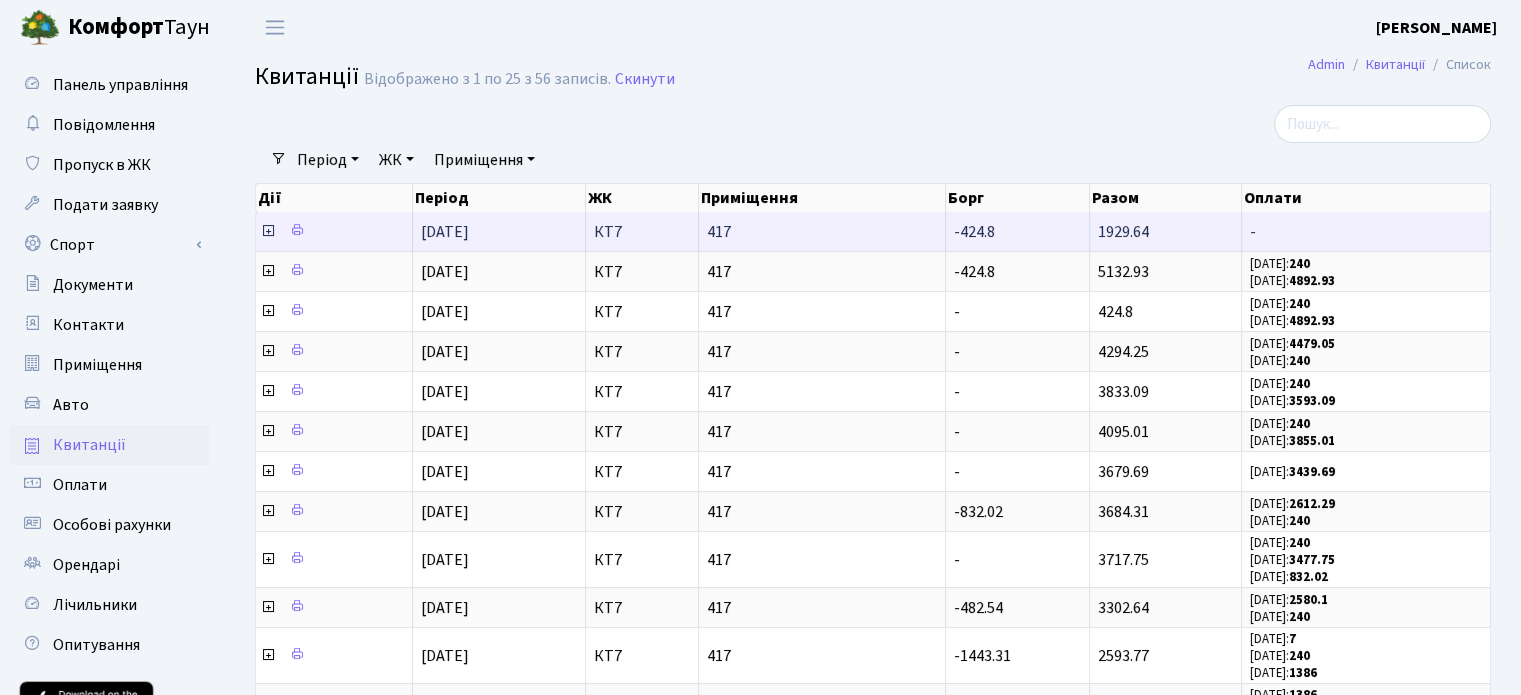 click at bounding box center (268, 231) 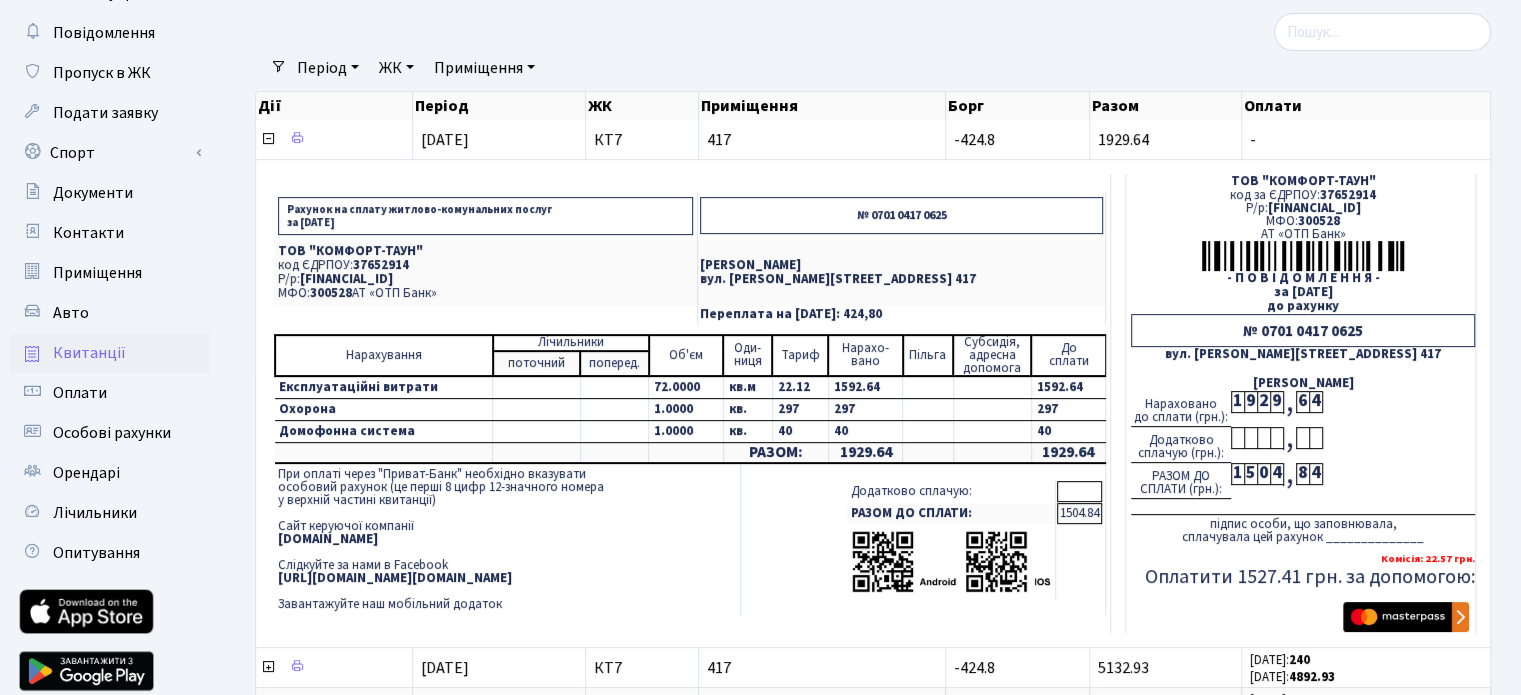 scroll, scrollTop: 200, scrollLeft: 0, axis: vertical 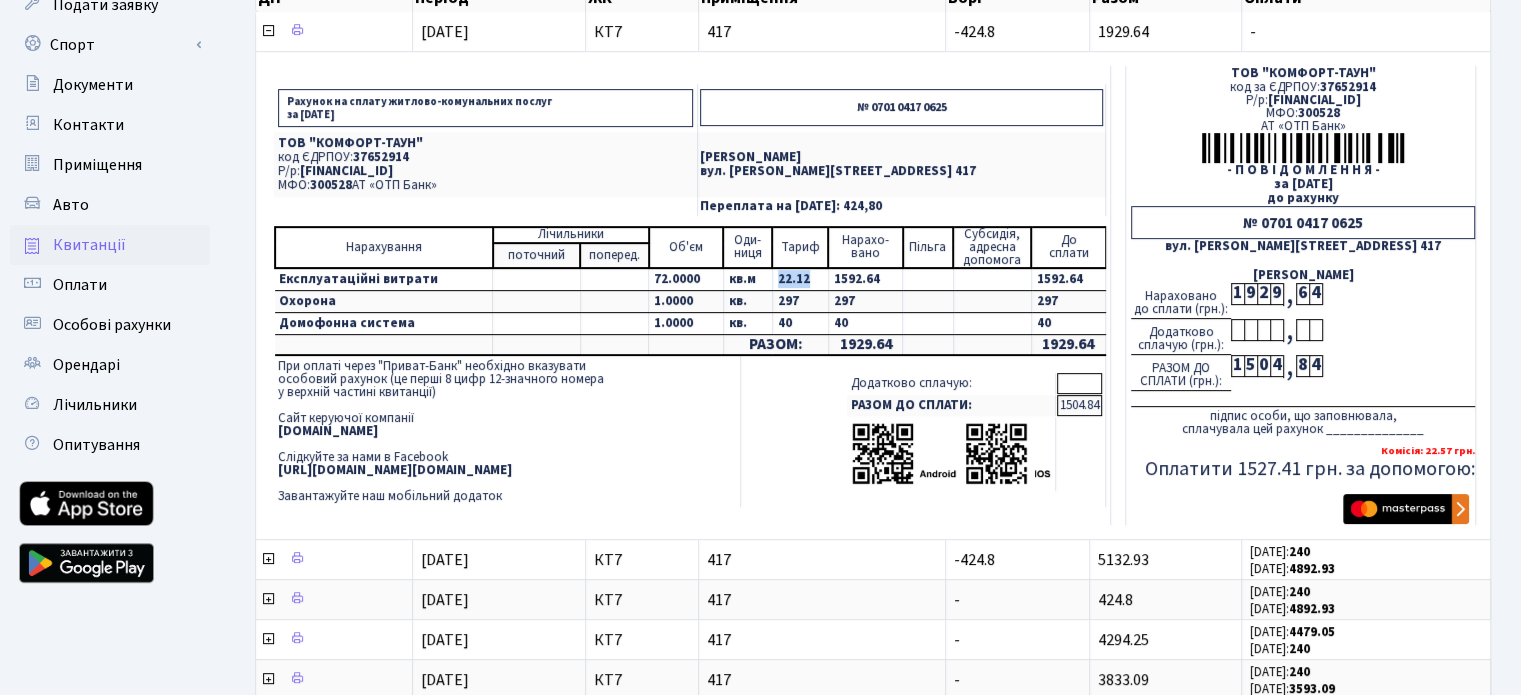 drag, startPoint x: 812, startPoint y: 279, endPoint x: 768, endPoint y: 283, distance: 44.181442 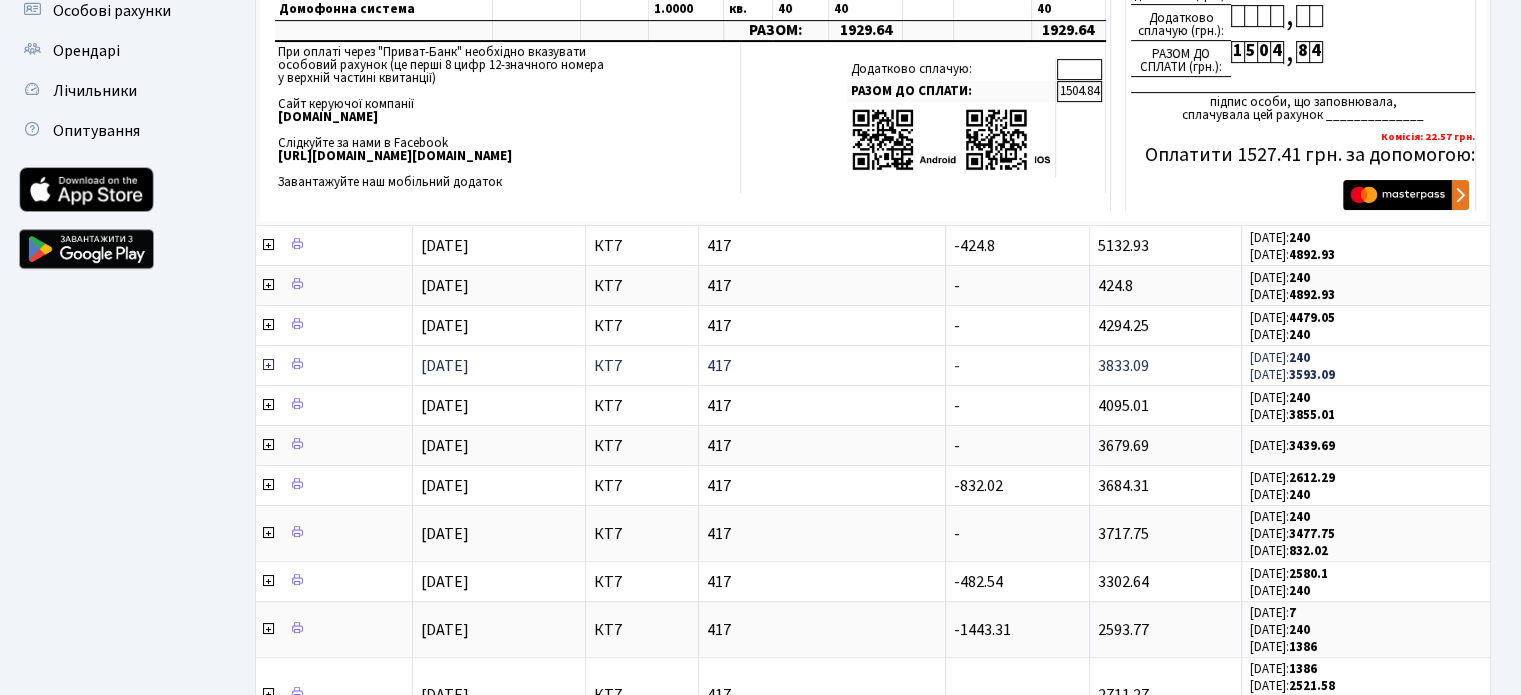 scroll, scrollTop: 600, scrollLeft: 0, axis: vertical 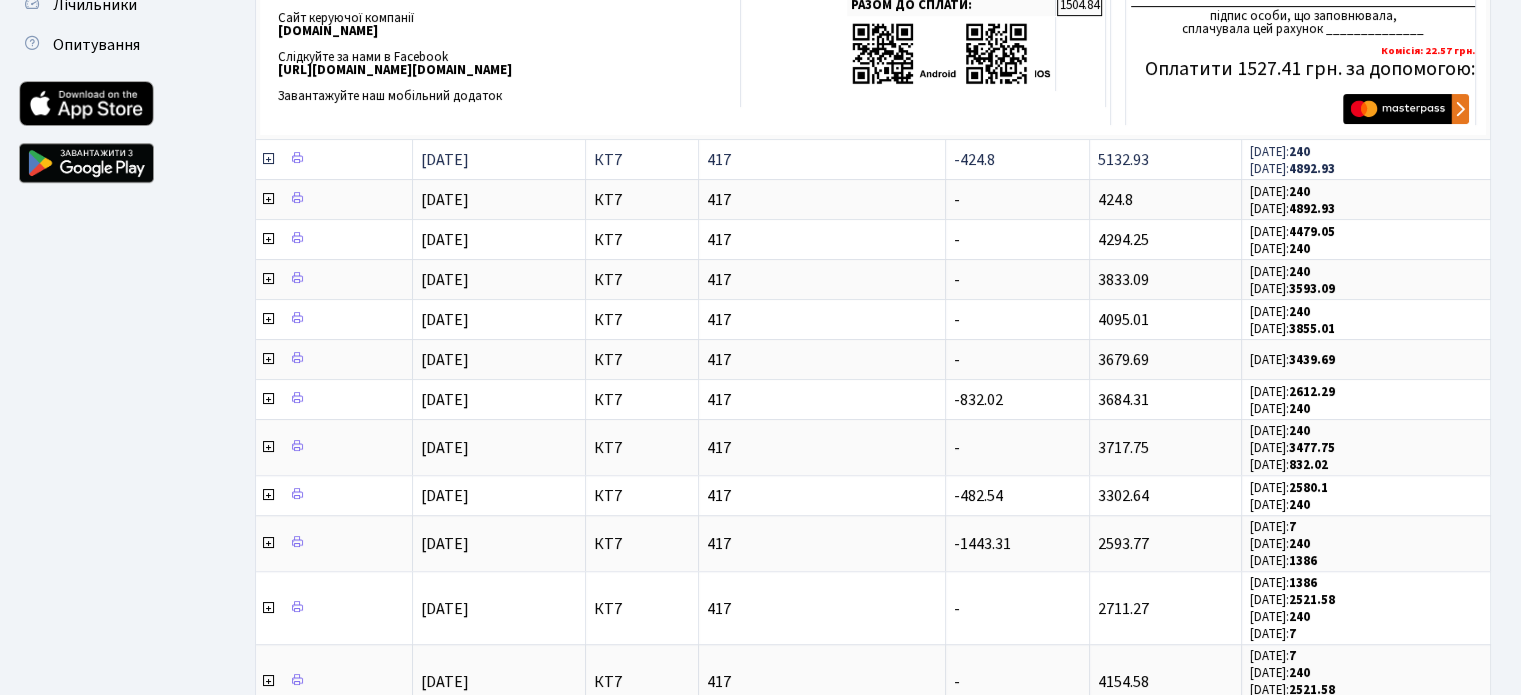 click at bounding box center (268, 159) 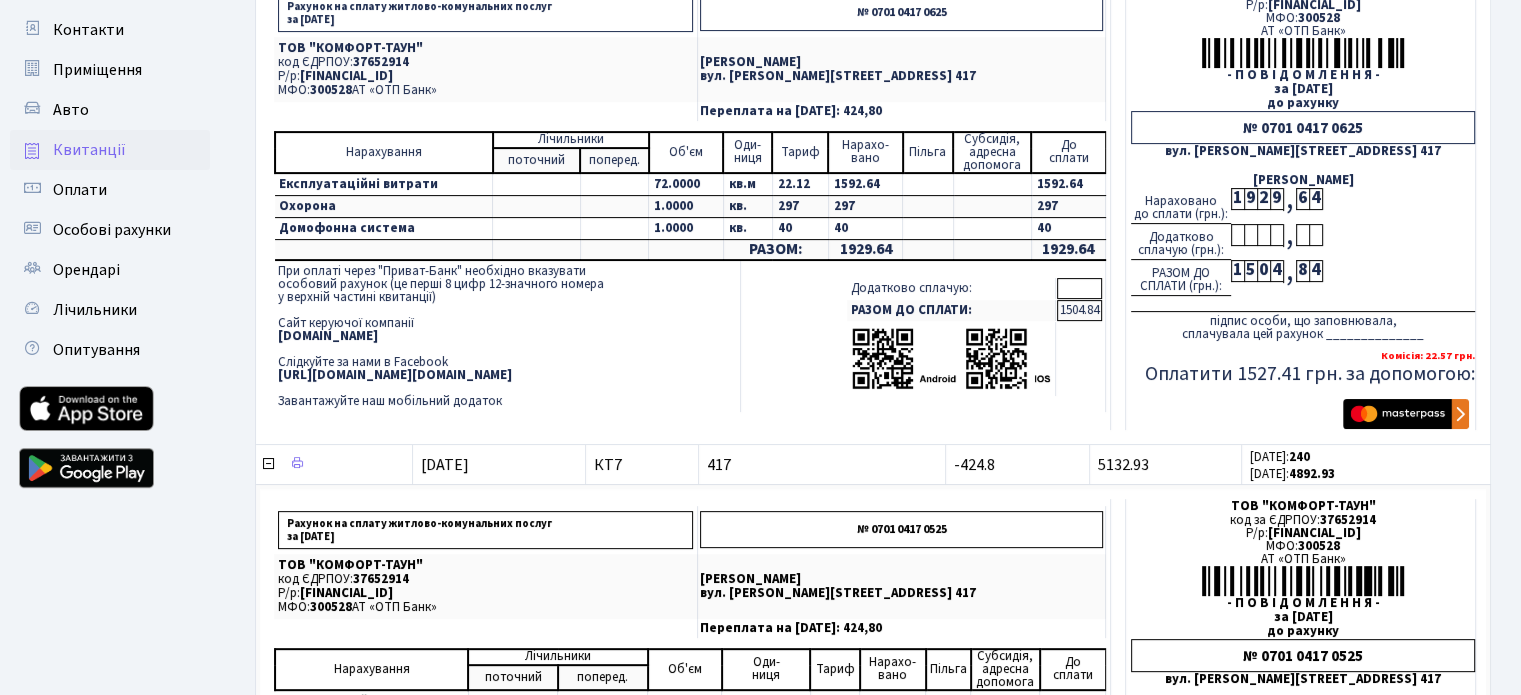 scroll, scrollTop: 200, scrollLeft: 0, axis: vertical 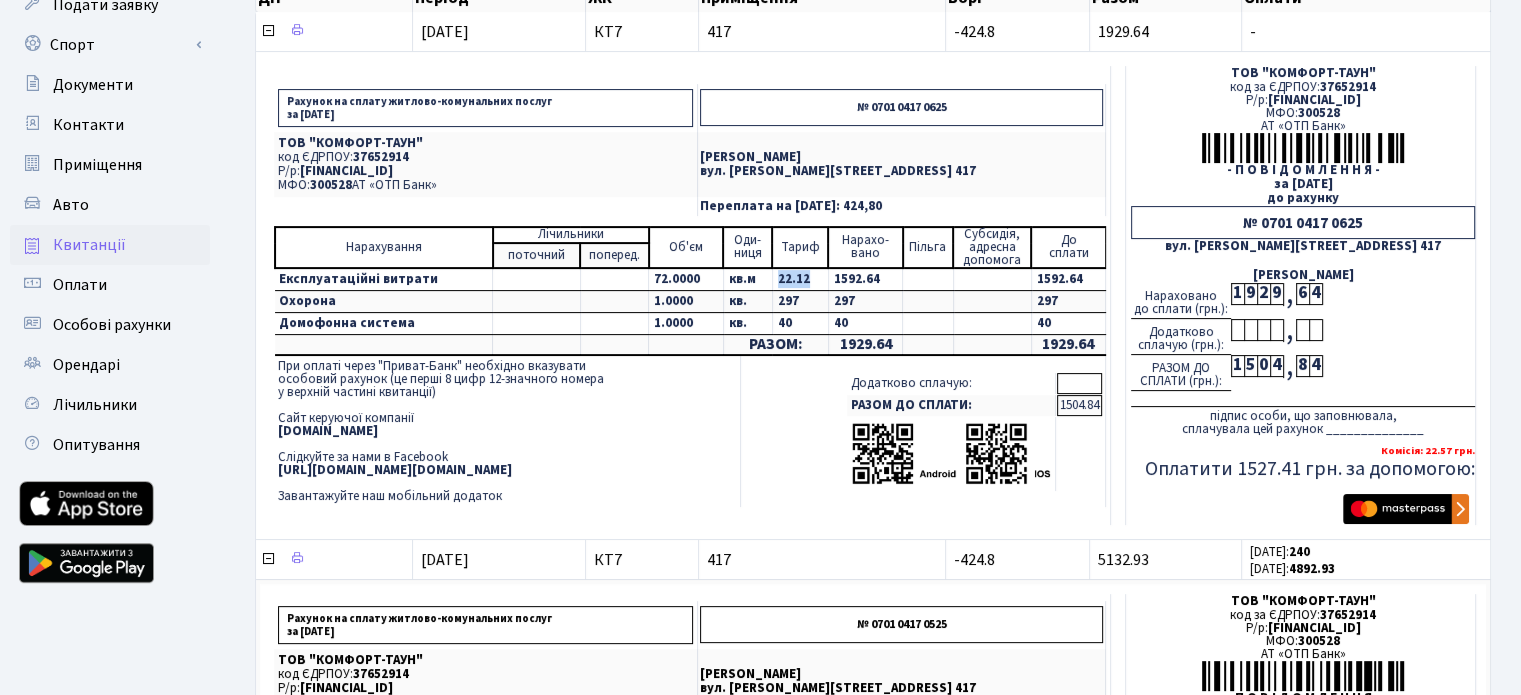 drag, startPoint x: 770, startPoint y: 275, endPoint x: 800, endPoint y: 278, distance: 30.149628 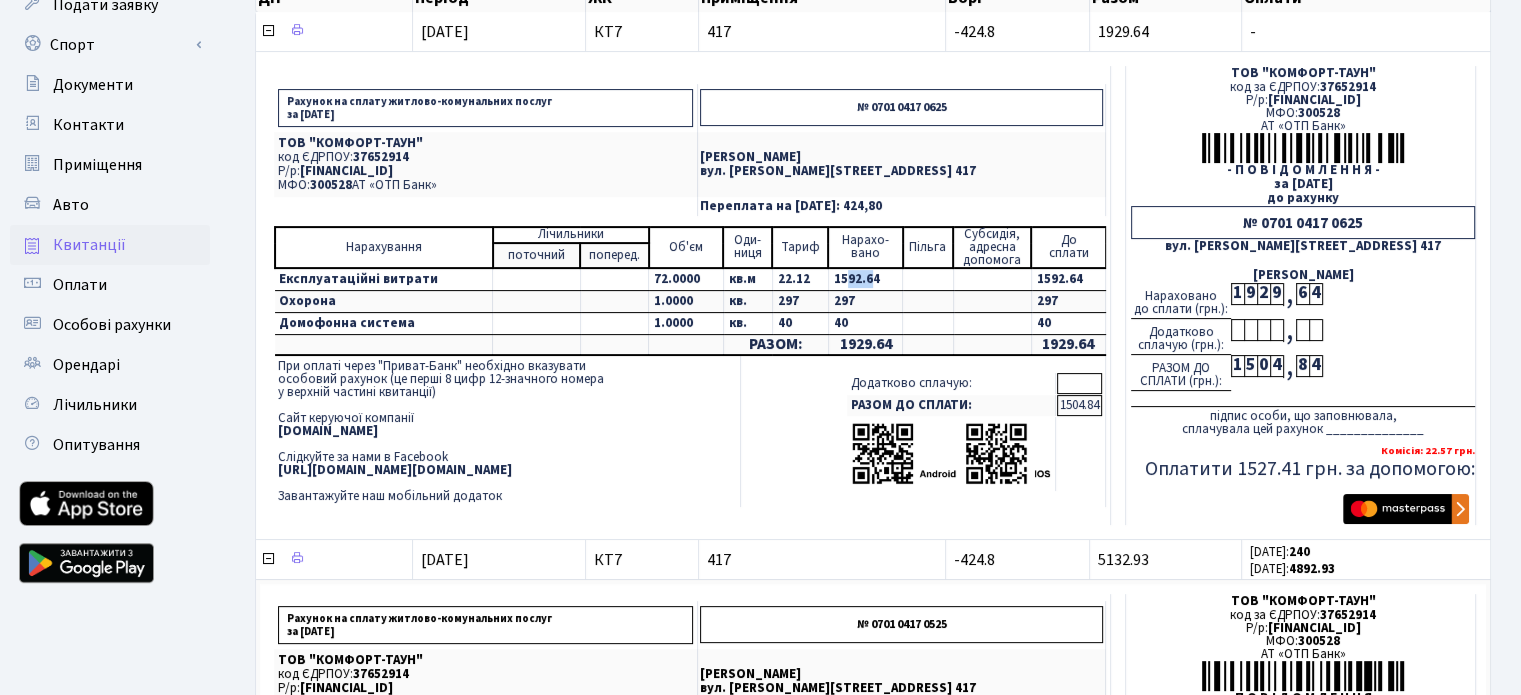 drag, startPoint x: 836, startPoint y: 278, endPoint x: 861, endPoint y: 278, distance: 25 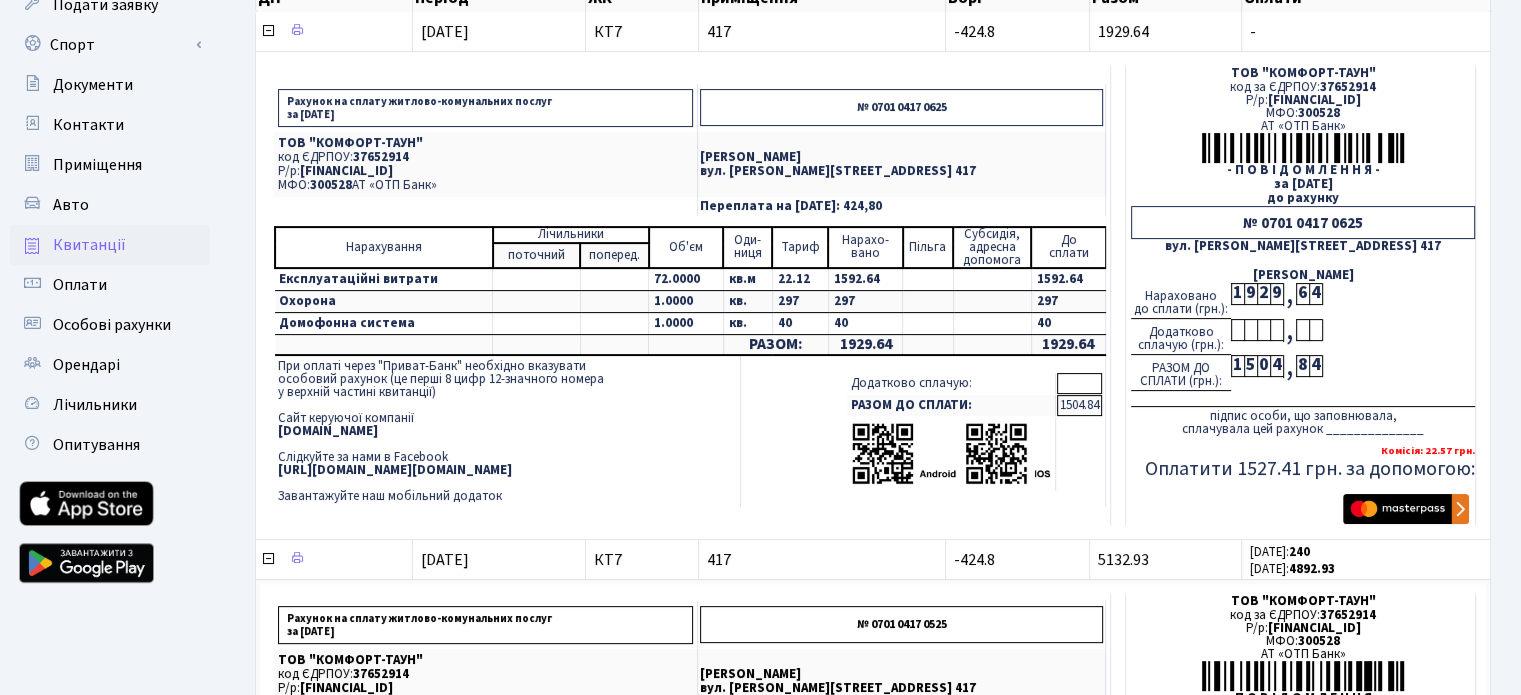 click on "1592.64" at bounding box center [865, 279] 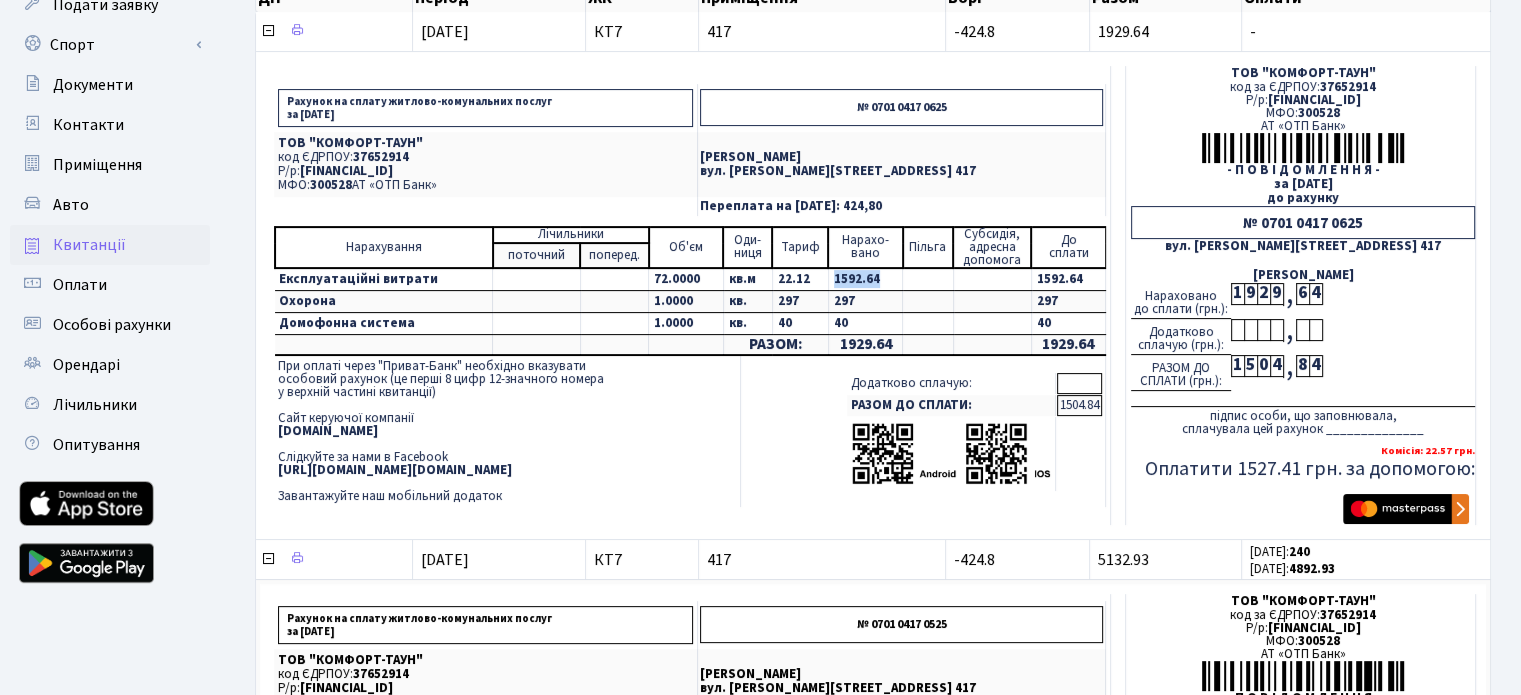 drag, startPoint x: 888, startPoint y: 274, endPoint x: 827, endPoint y: 282, distance: 61.522354 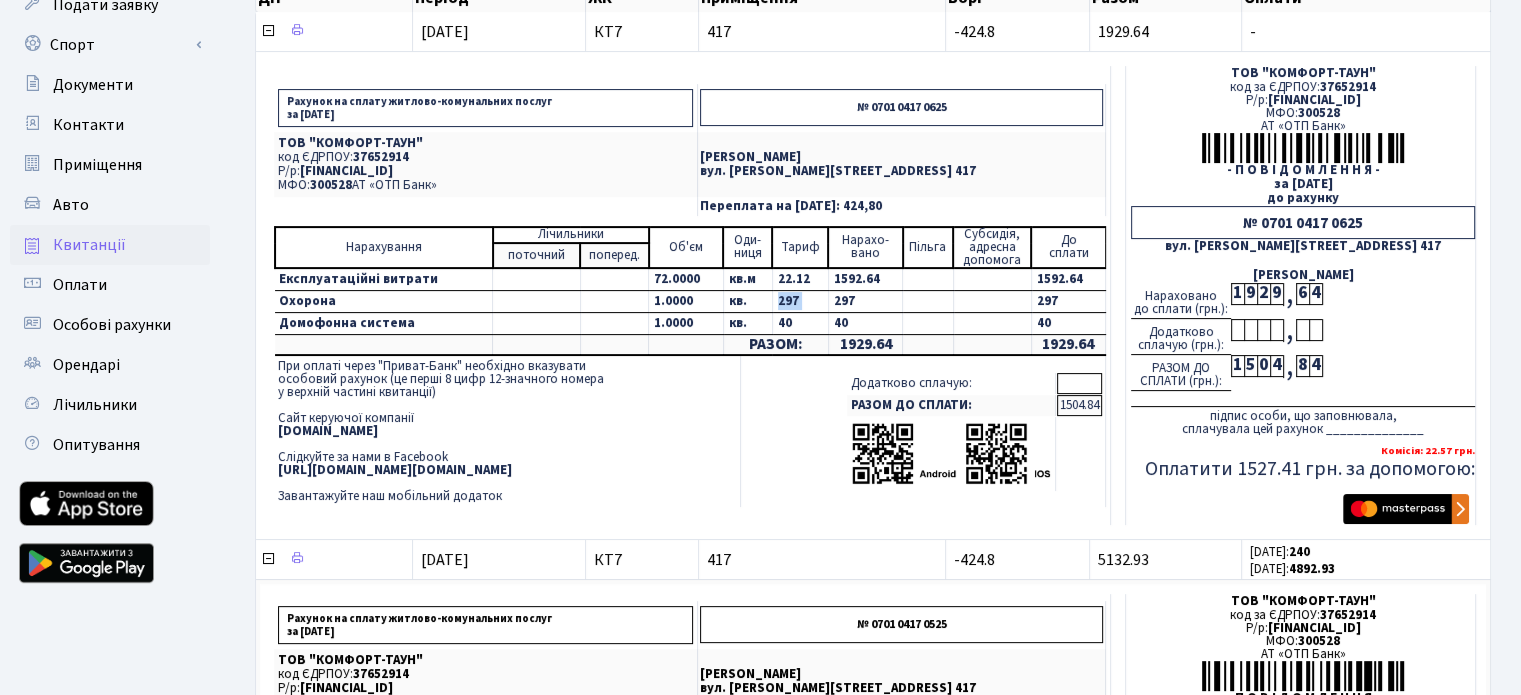 drag, startPoint x: 766, startPoint y: 300, endPoint x: 826, endPoint y: 299, distance: 60.00833 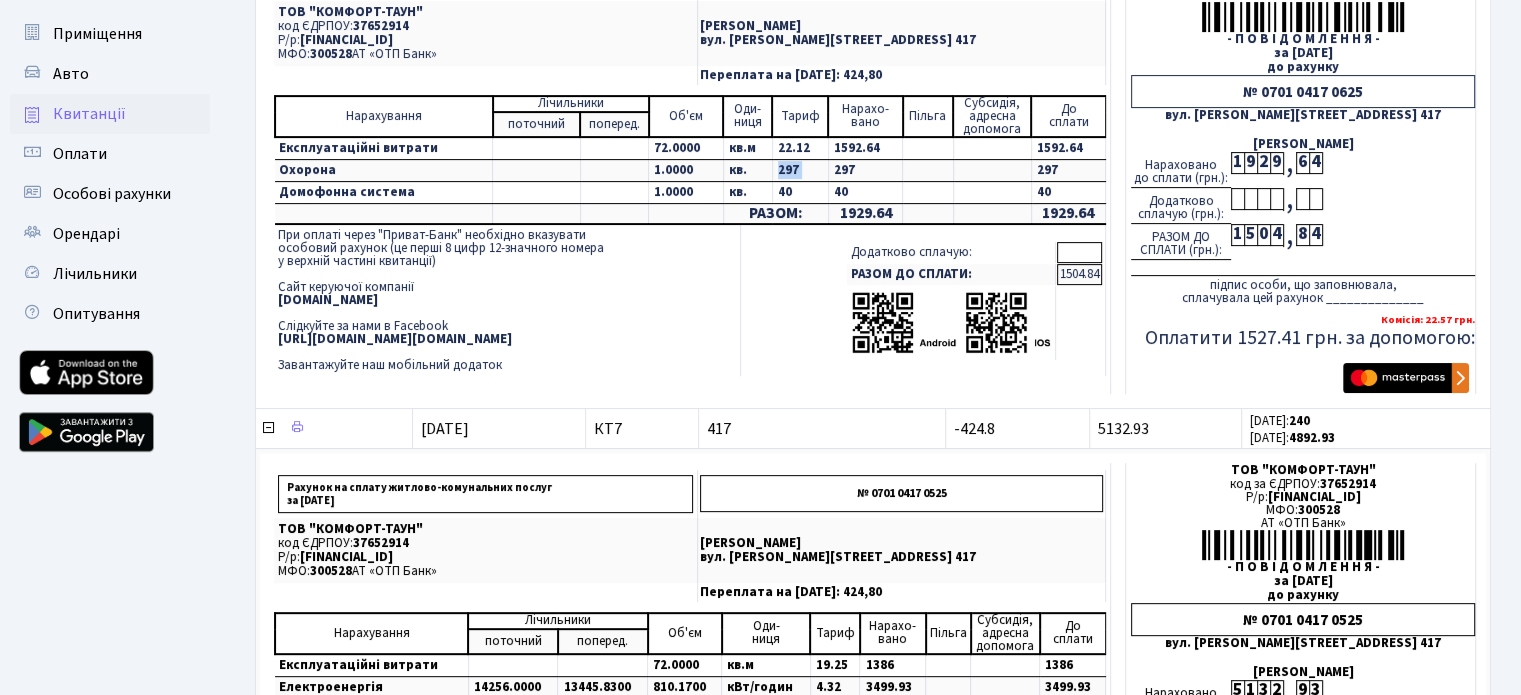 scroll, scrollTop: 300, scrollLeft: 0, axis: vertical 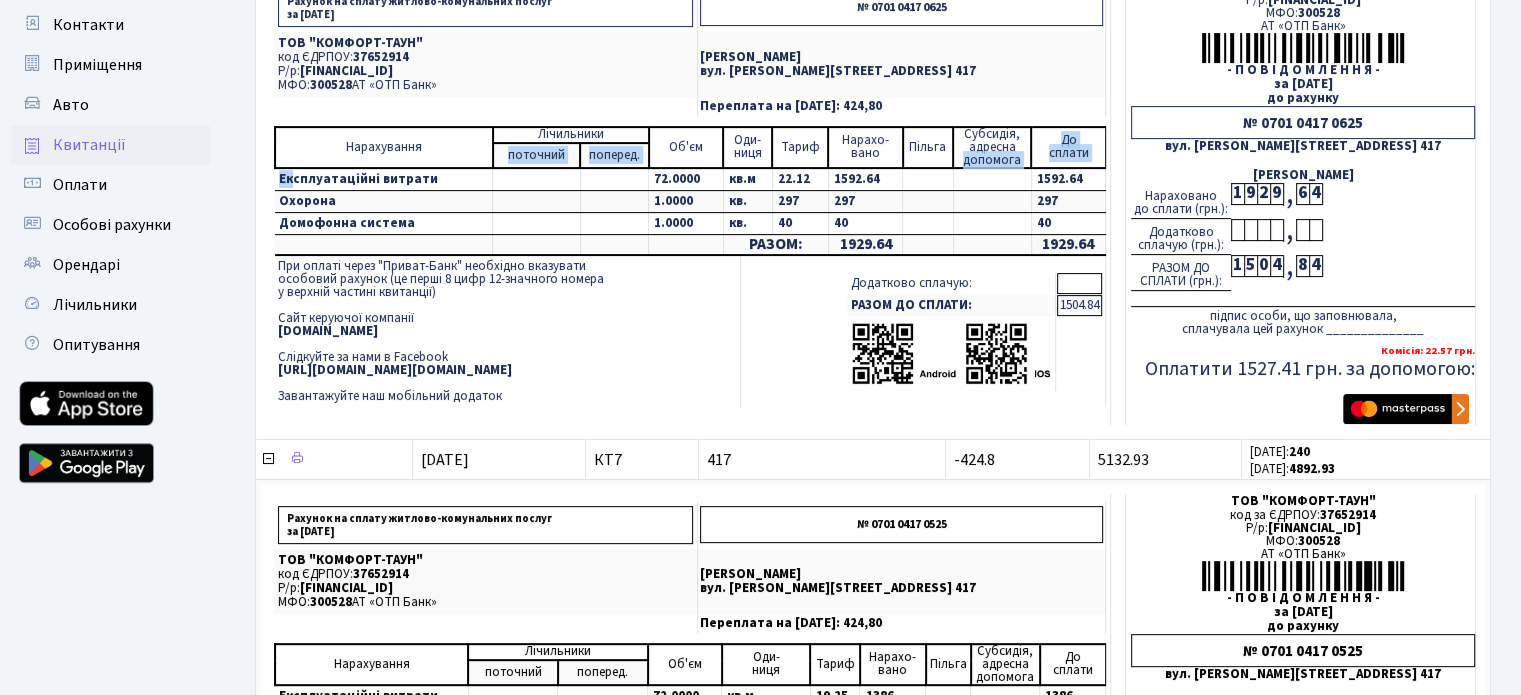 drag, startPoint x: 291, startPoint y: 186, endPoint x: 952, endPoint y: 166, distance: 661.3025 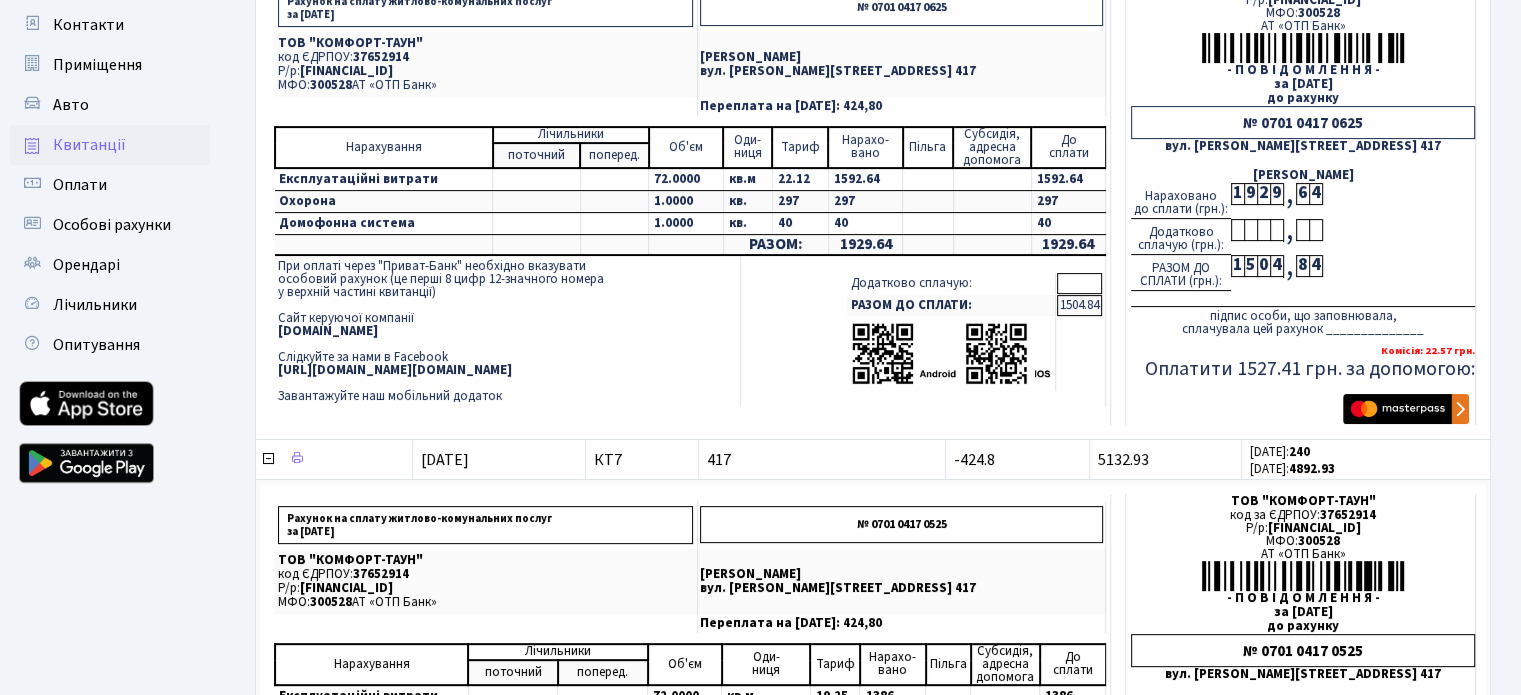click on "40" at bounding box center [1068, 223] 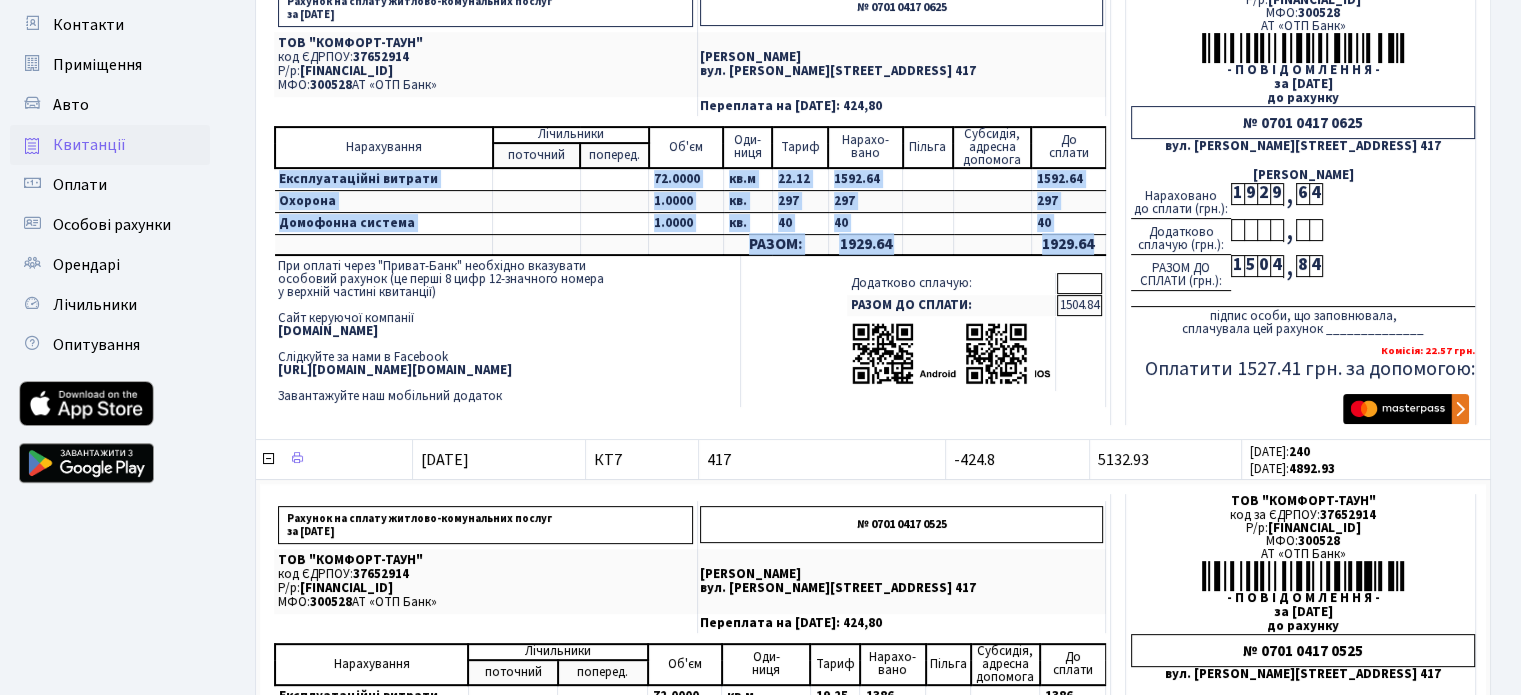 drag, startPoint x: 1098, startPoint y: 244, endPoint x: 274, endPoint y: 181, distance: 826.40485 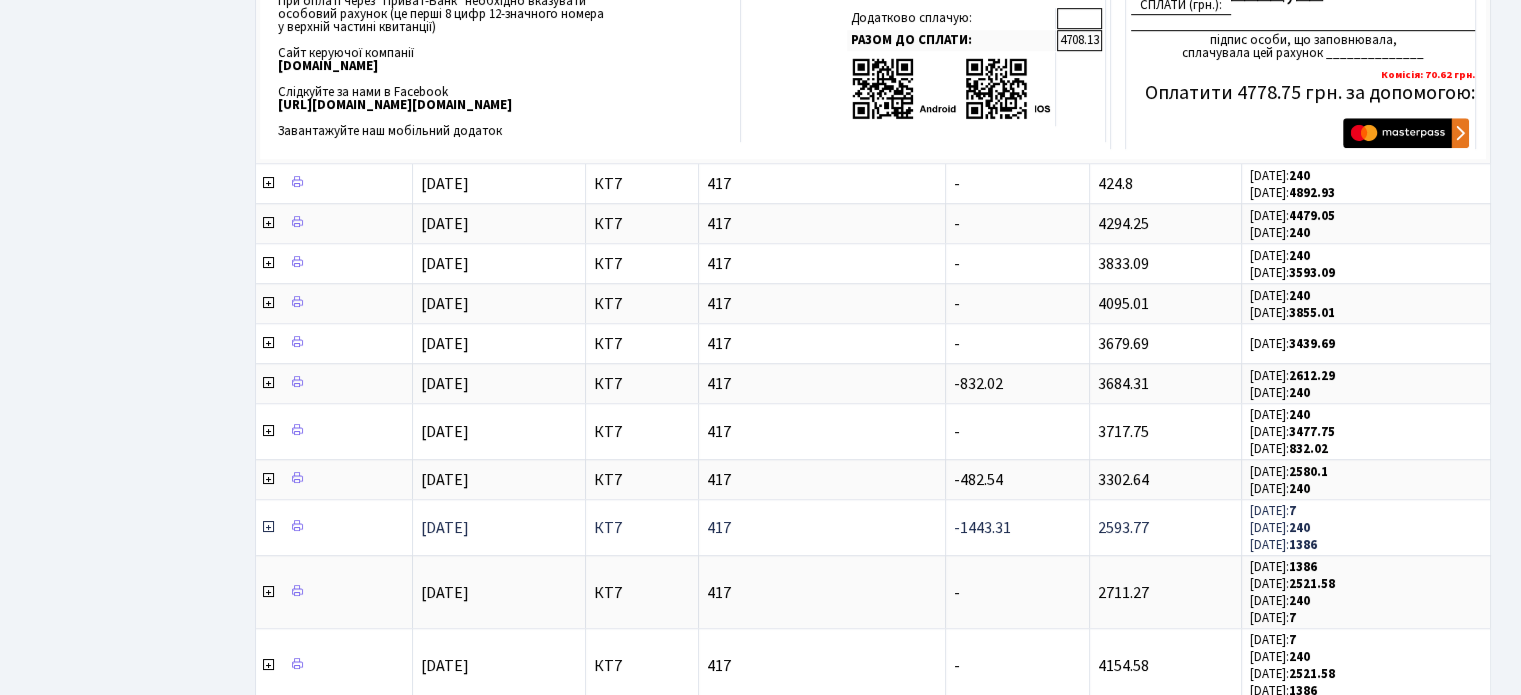 scroll, scrollTop: 1100, scrollLeft: 0, axis: vertical 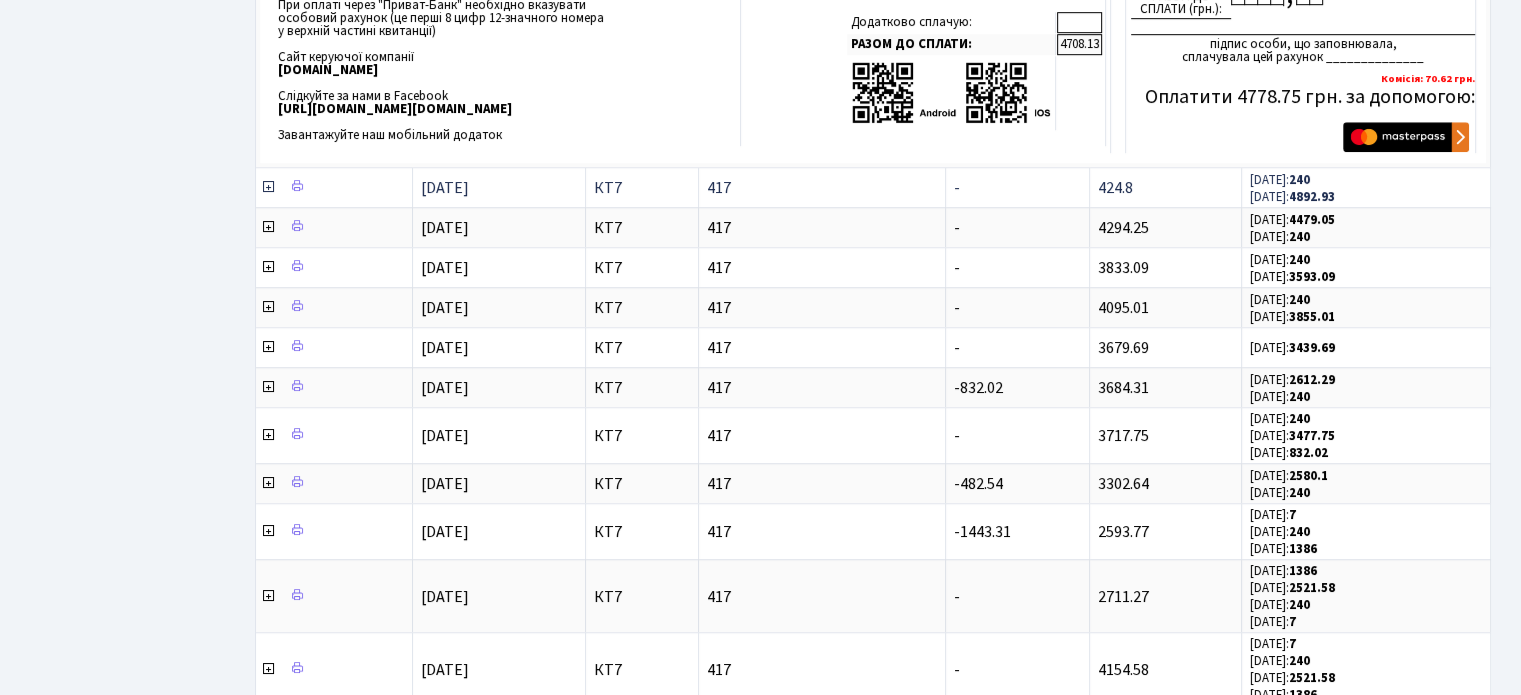 click at bounding box center [268, 187] 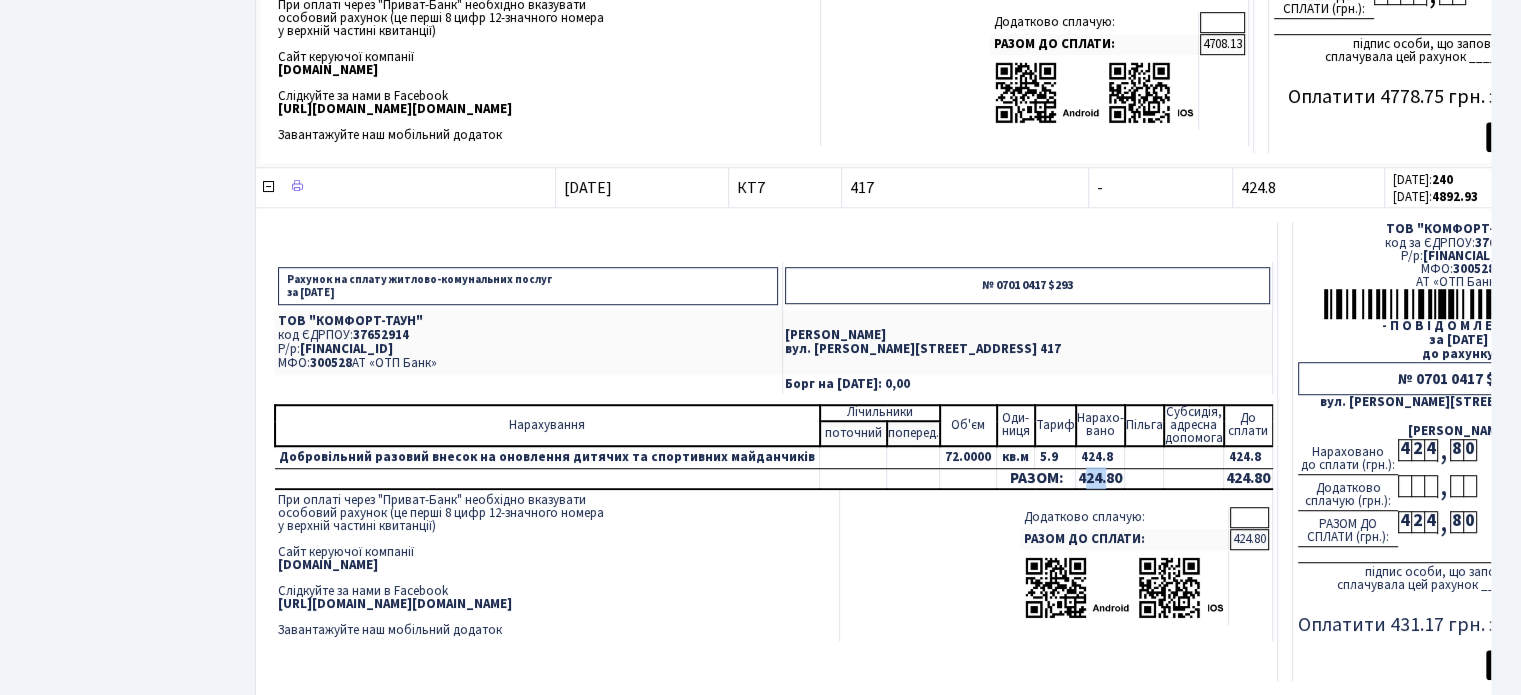 drag, startPoint x: 1033, startPoint y: 477, endPoint x: 1052, endPoint y: 478, distance: 19.026299 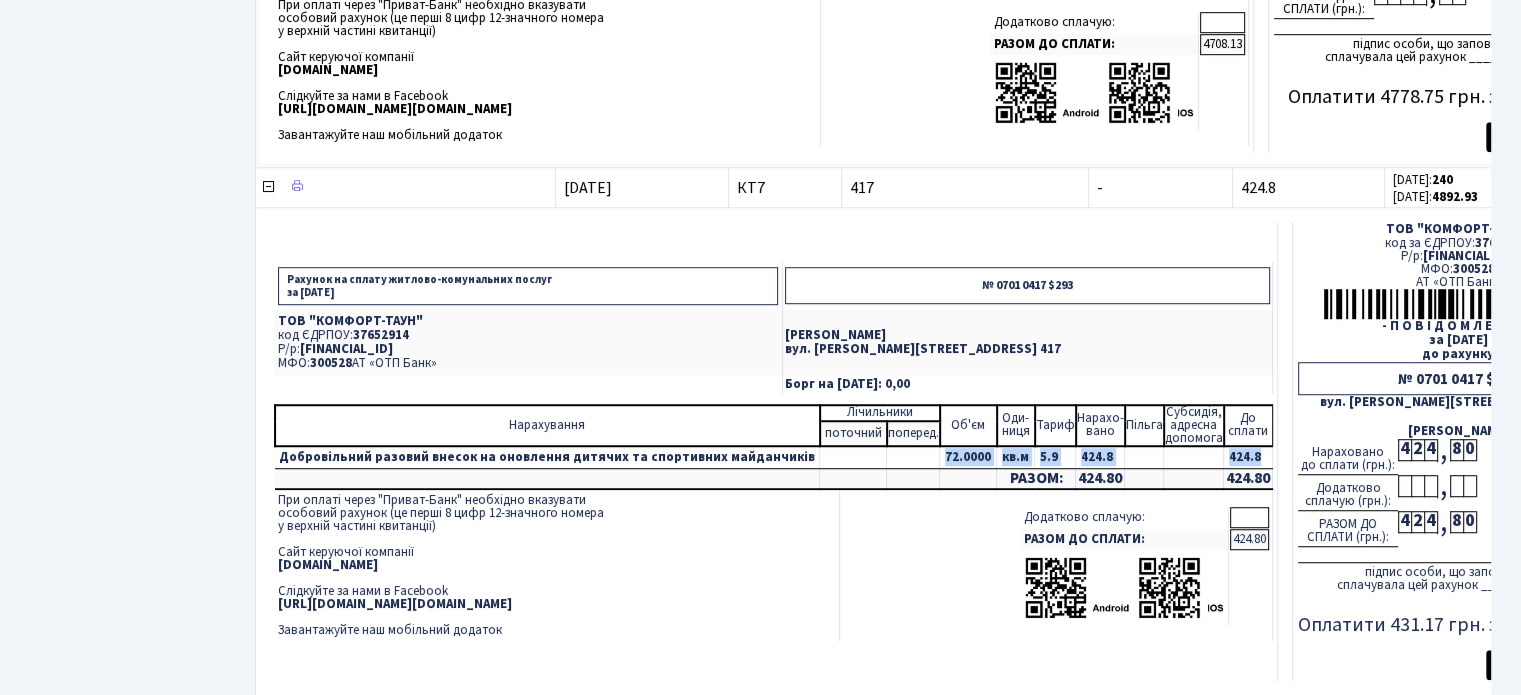 drag, startPoint x: 899, startPoint y: 461, endPoint x: 1205, endPoint y: 453, distance: 306.10455 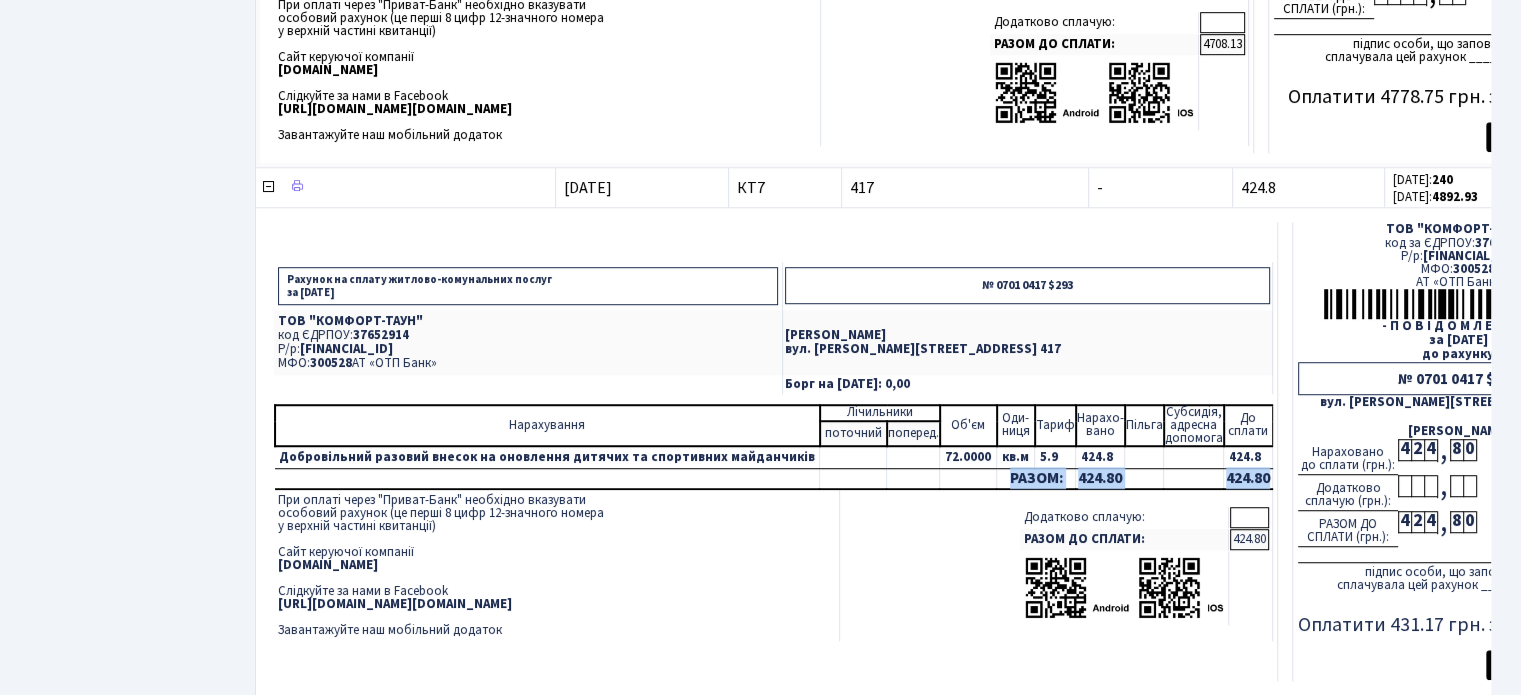 drag, startPoint x: 1217, startPoint y: 470, endPoint x: 862, endPoint y: 485, distance: 355.31677 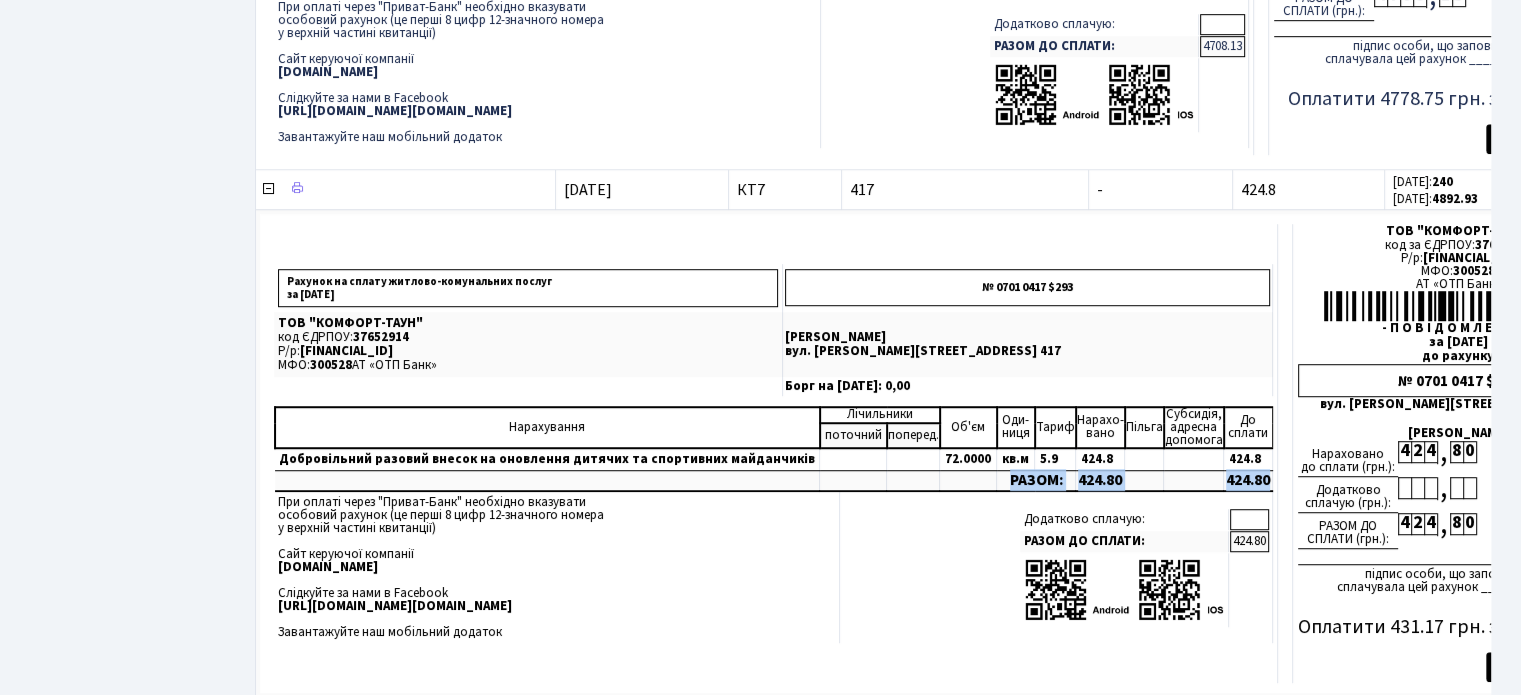scroll, scrollTop: 900, scrollLeft: 0, axis: vertical 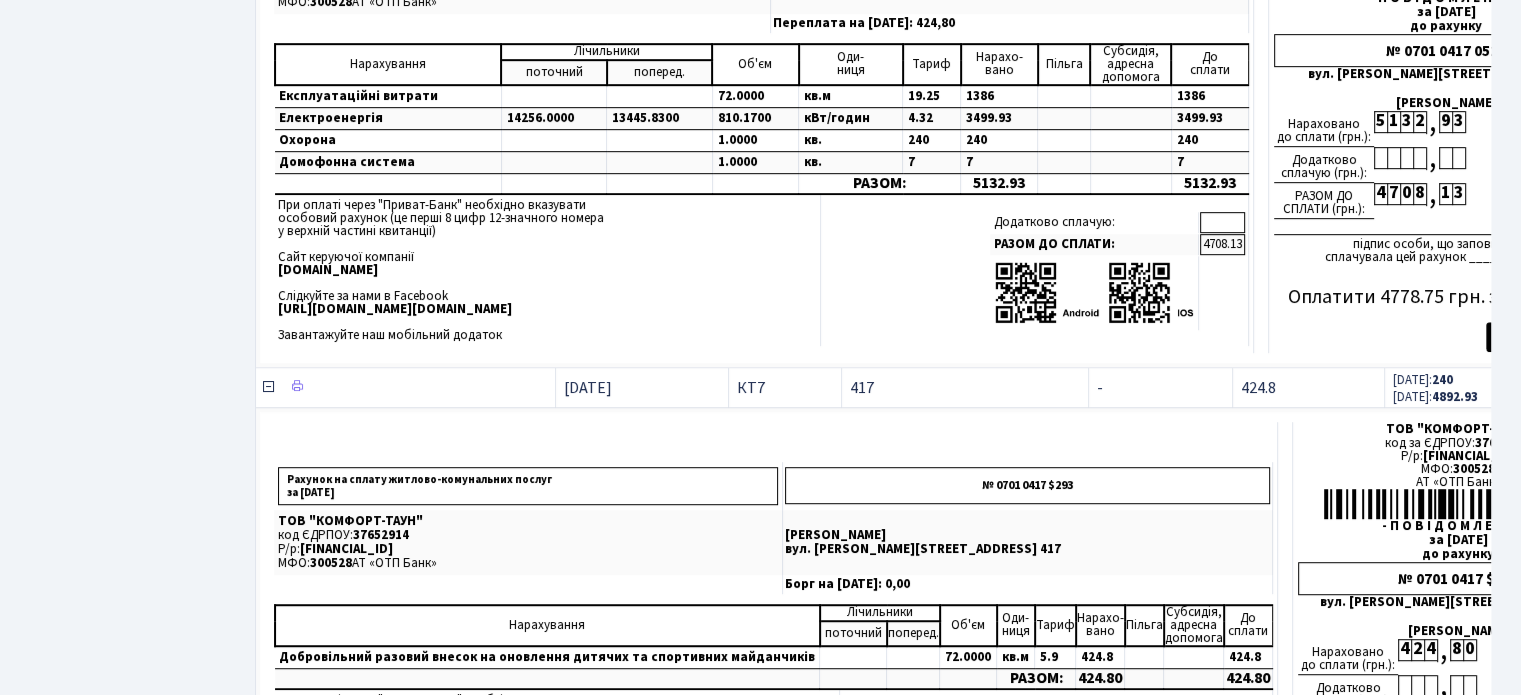 click at bounding box center (268, 387) 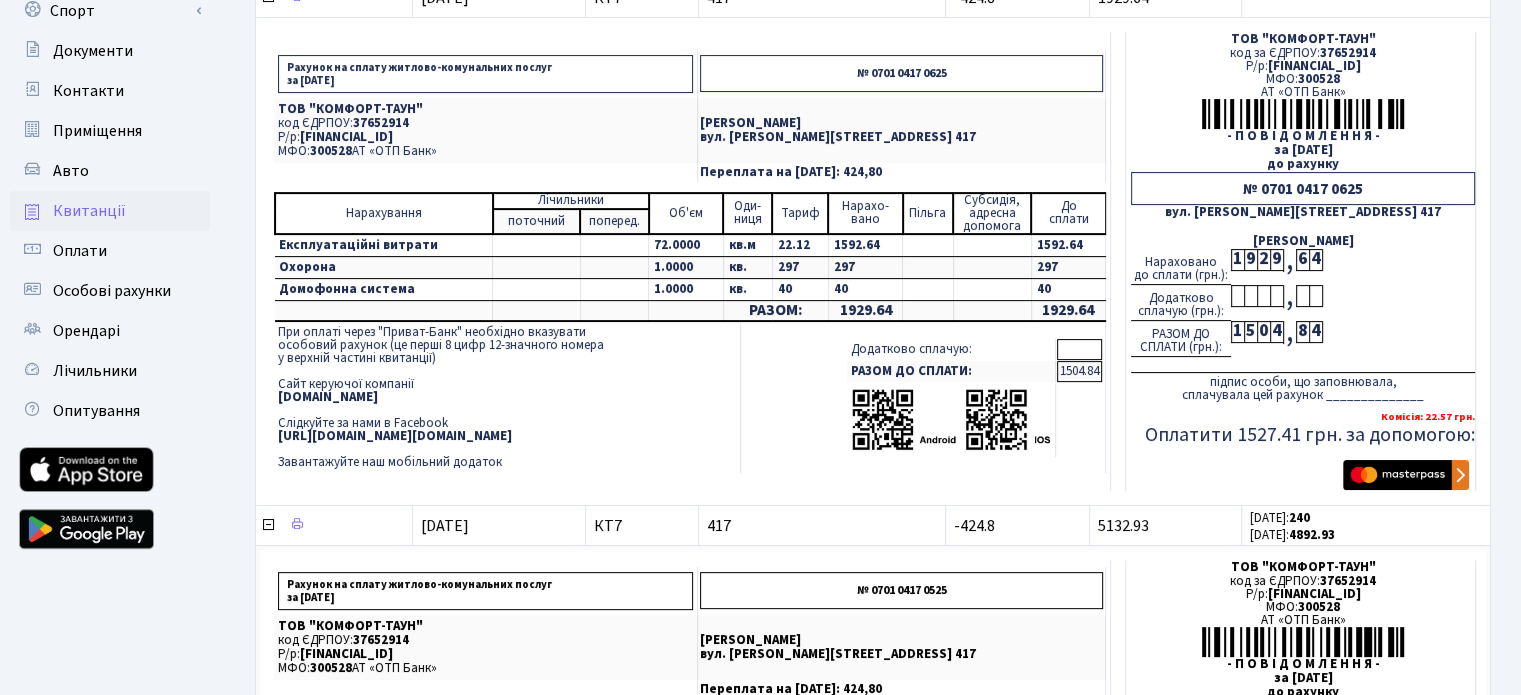 scroll, scrollTop: 200, scrollLeft: 0, axis: vertical 